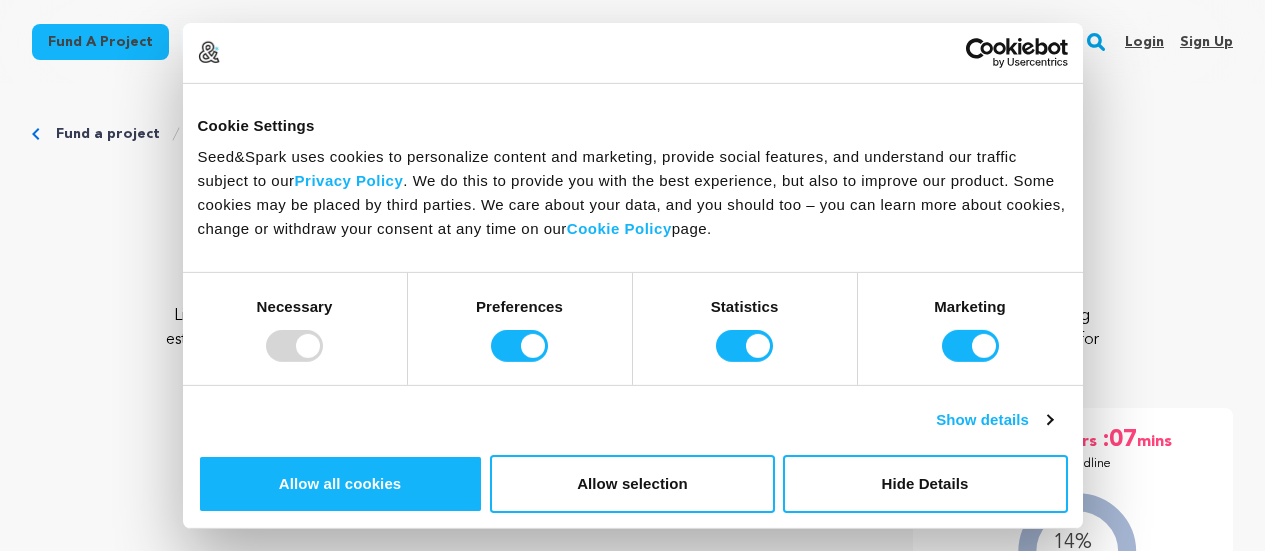 scroll, scrollTop: 0, scrollLeft: 0, axis: both 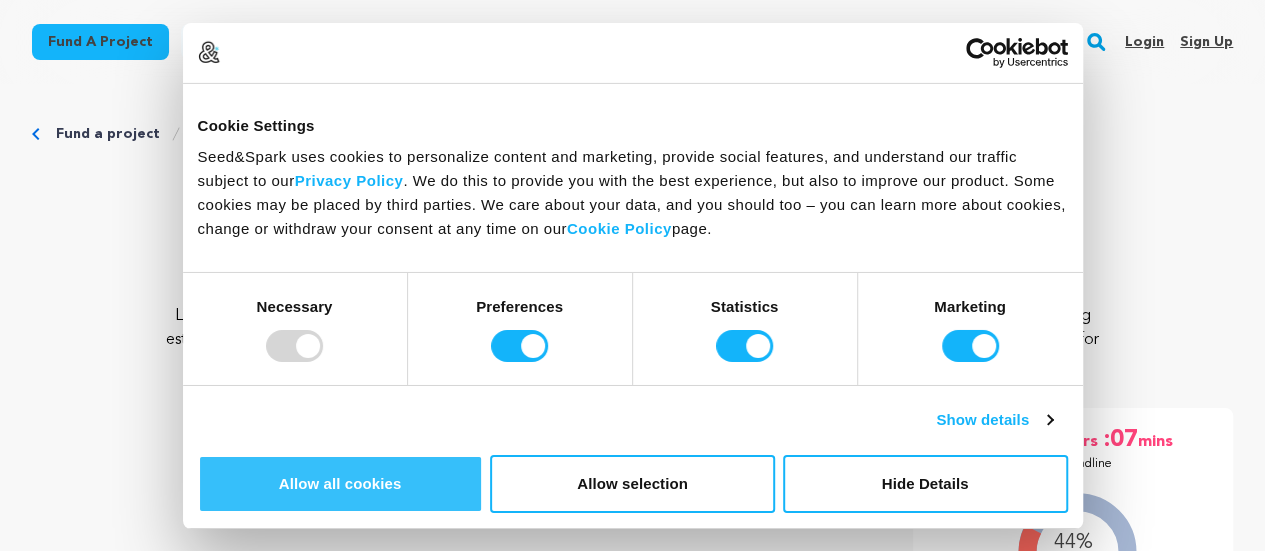 click on "Allow all cookies" at bounding box center [340, 484] 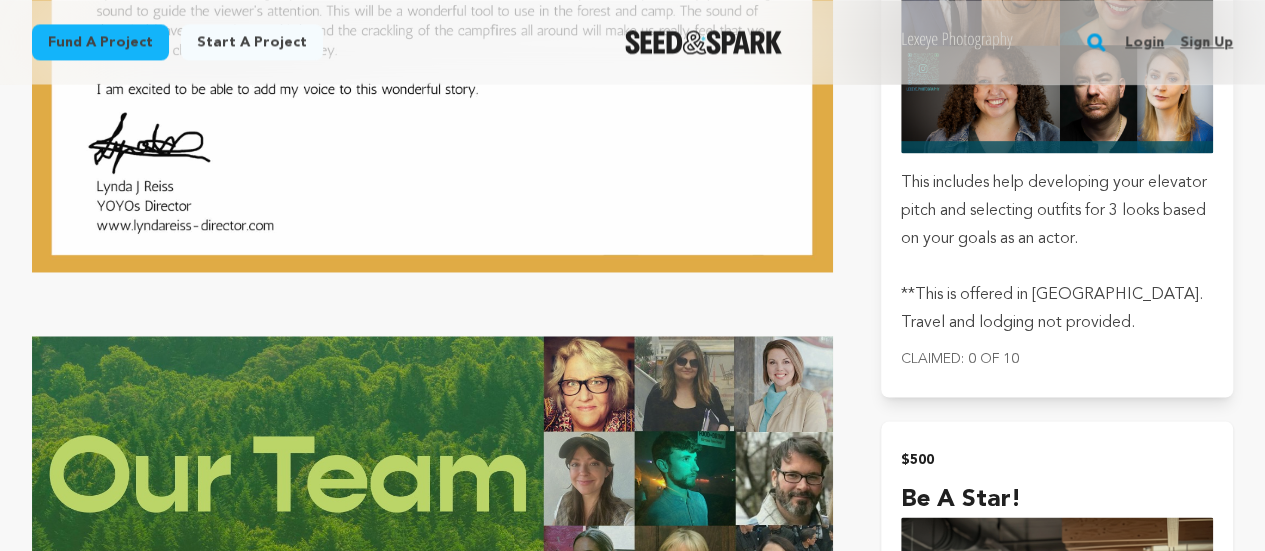 scroll, scrollTop: 9000, scrollLeft: 0, axis: vertical 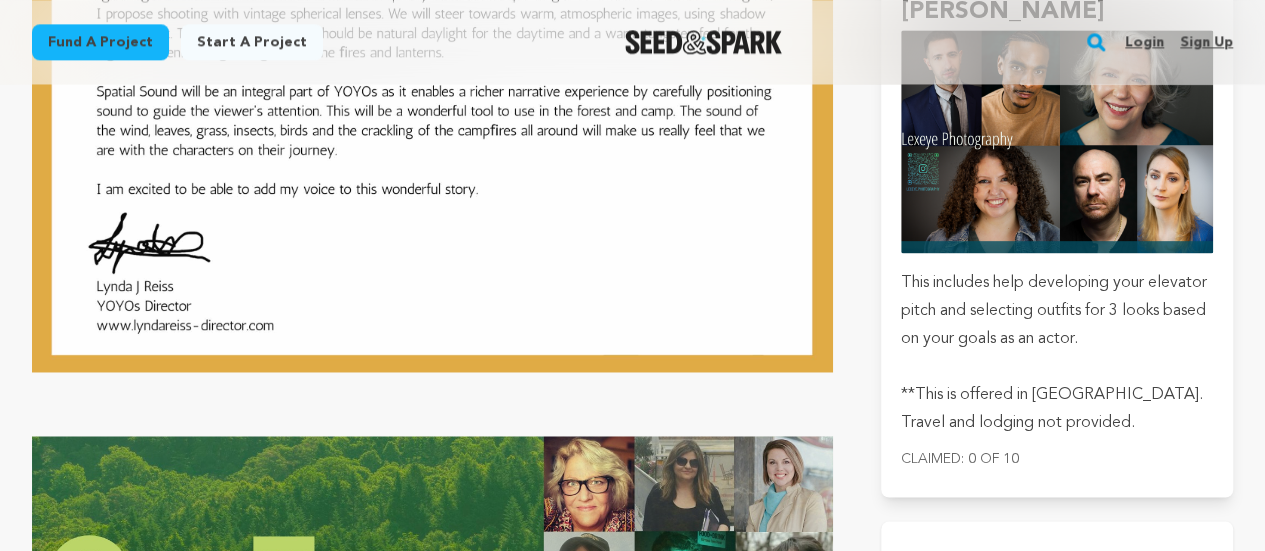 click at bounding box center (1057, 773) 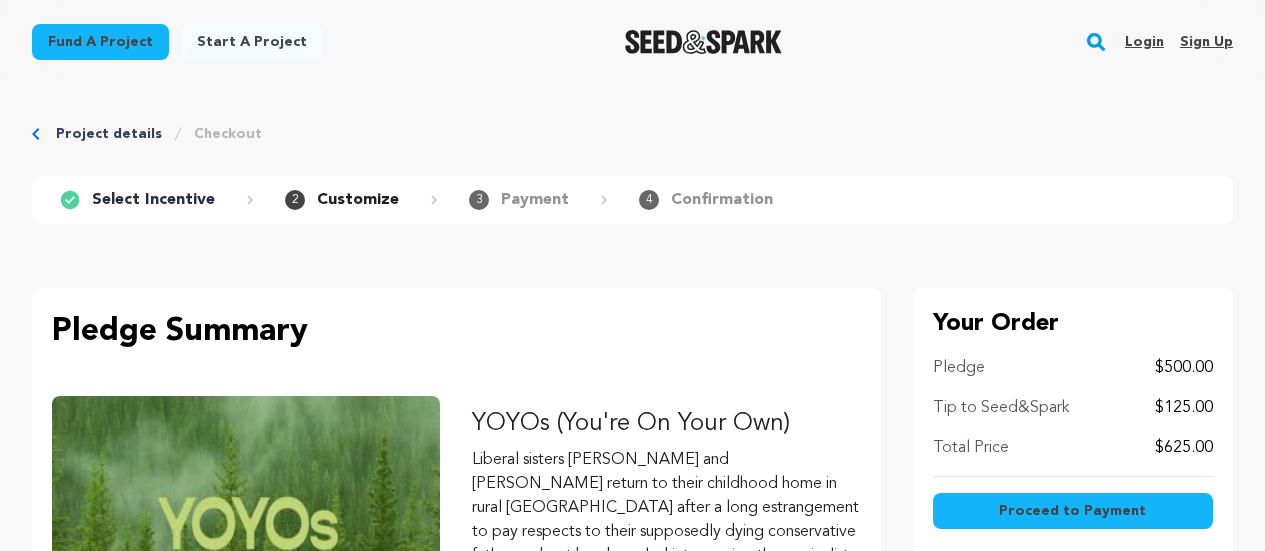 scroll, scrollTop: 0, scrollLeft: 0, axis: both 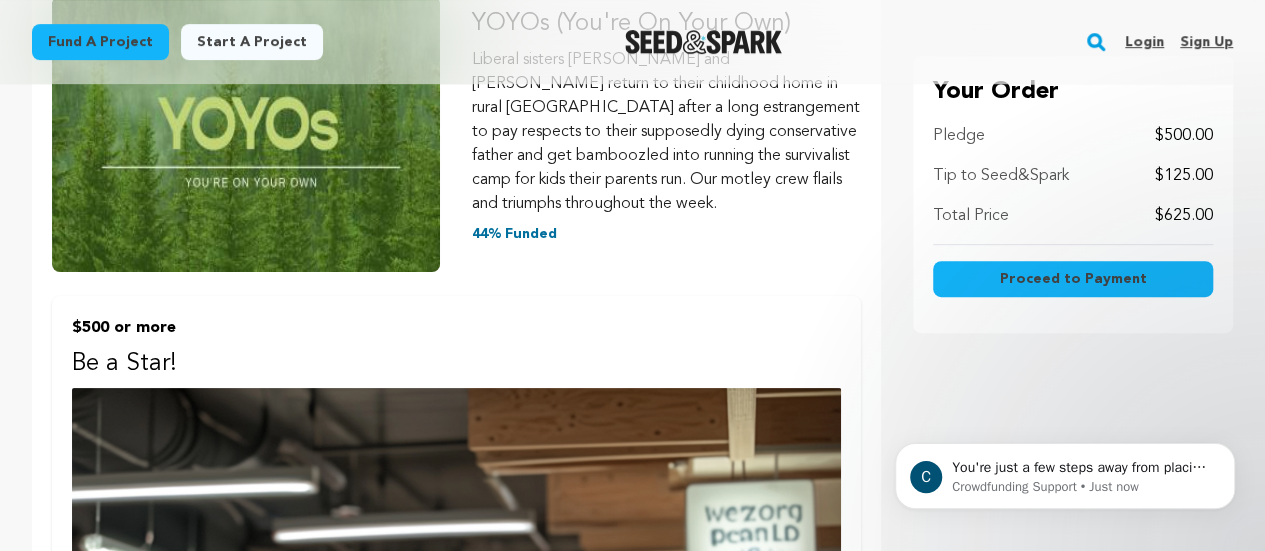 click on "Proceed to Payment" at bounding box center [1072, 279] 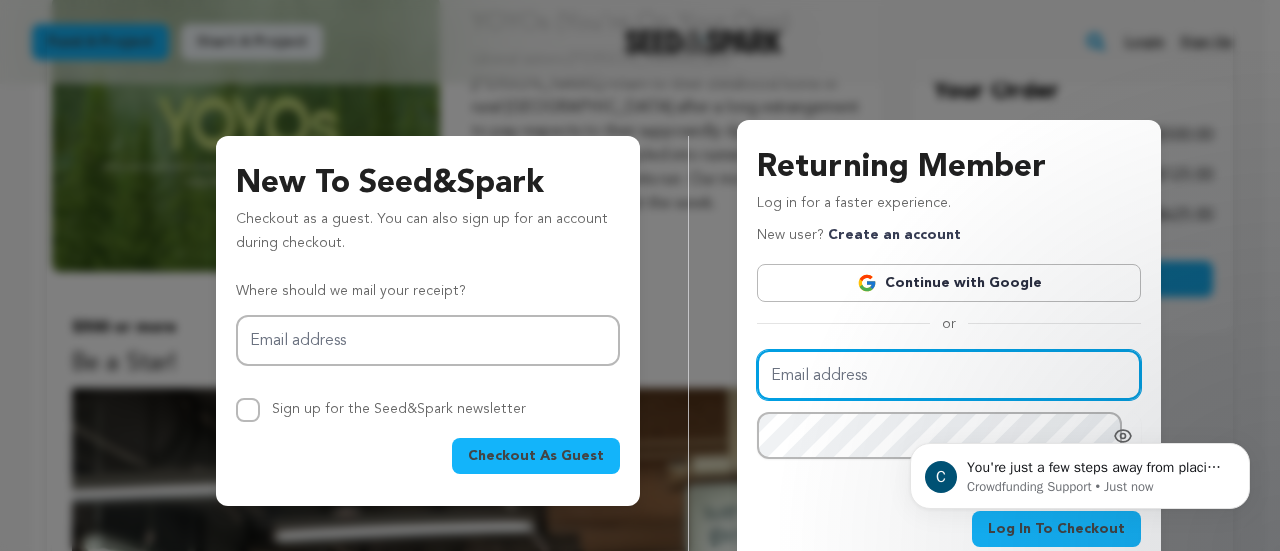 click on "Email address" at bounding box center [949, 375] 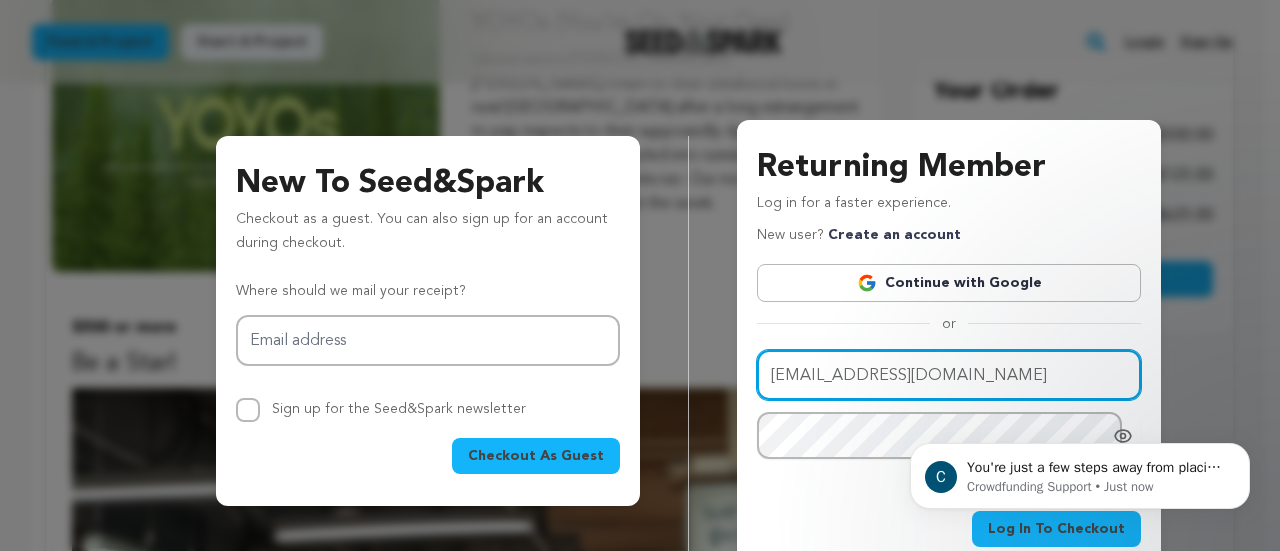 type on "[EMAIL_ADDRESS][DOMAIN_NAME]" 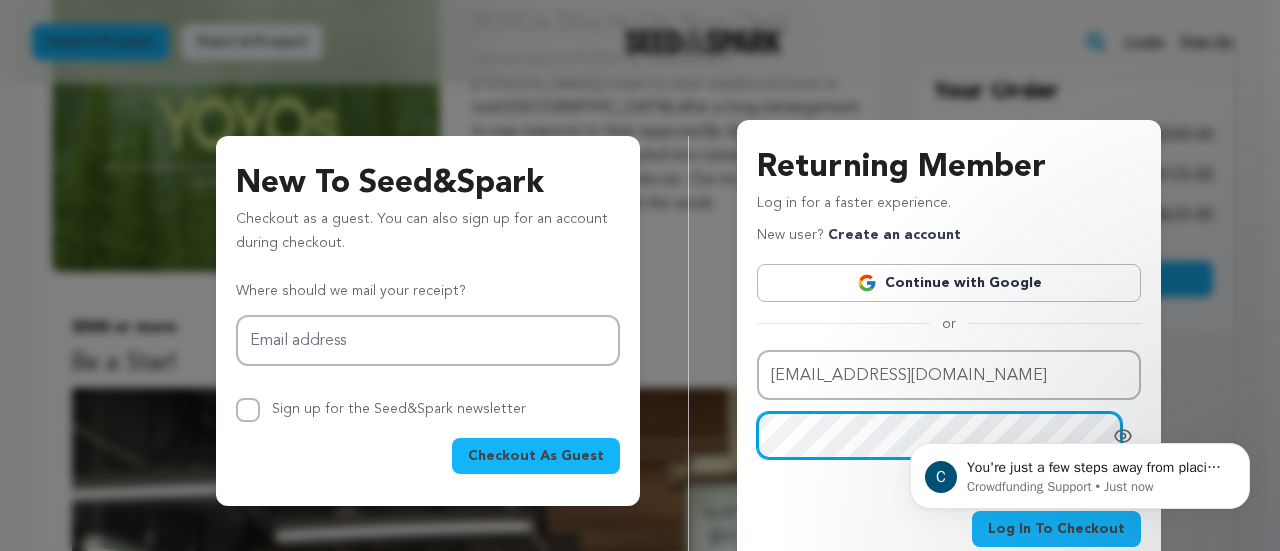 scroll, scrollTop: 69, scrollLeft: 0, axis: vertical 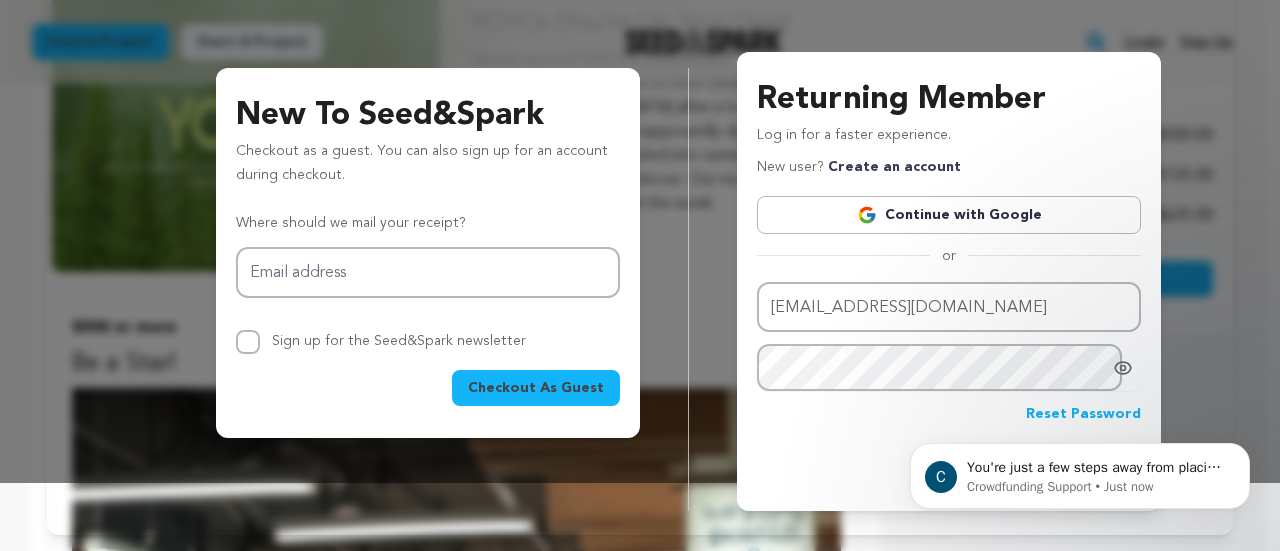 click on "Email address
tonyschollaert@gmail.com
Password
Reset
Password
Log In To Checkout" at bounding box center [949, 380] 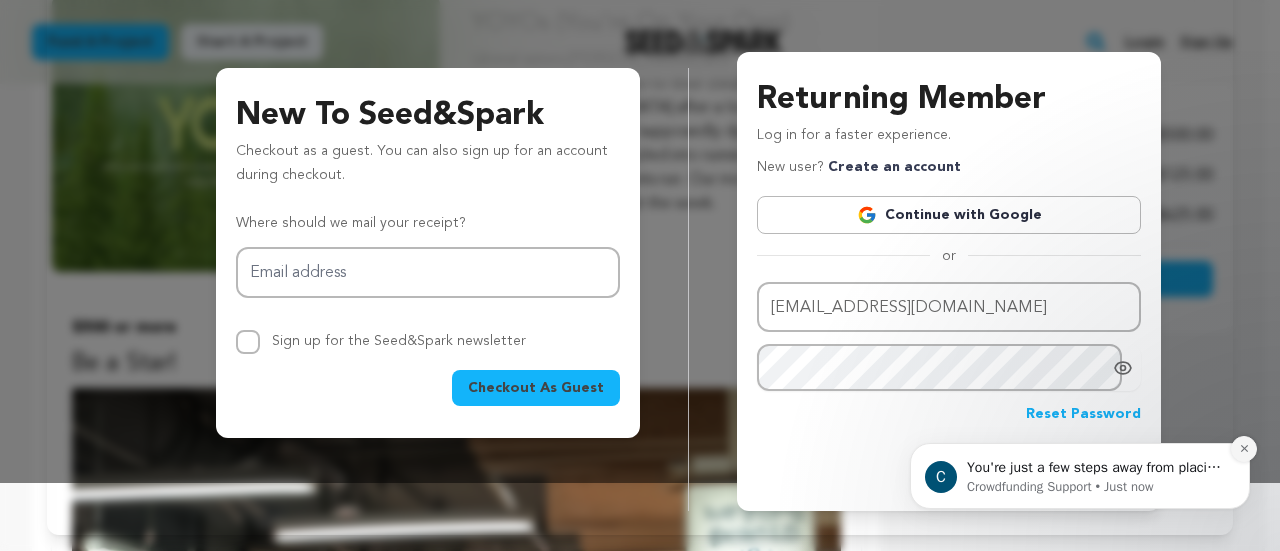 click at bounding box center (1244, 449) 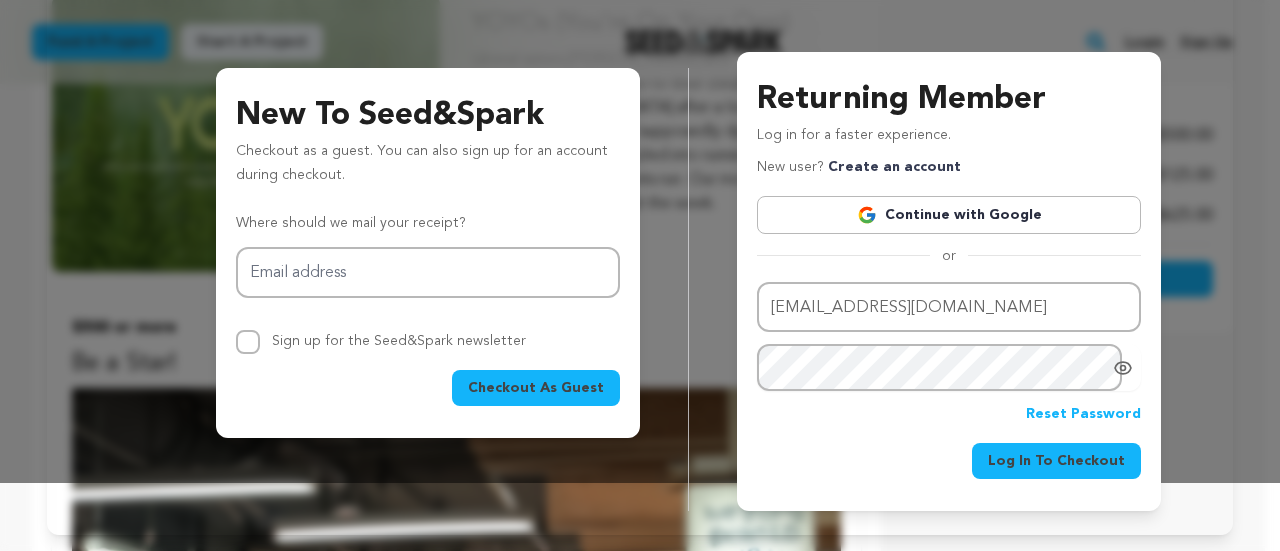 click on "Create
an account" at bounding box center [894, 167] 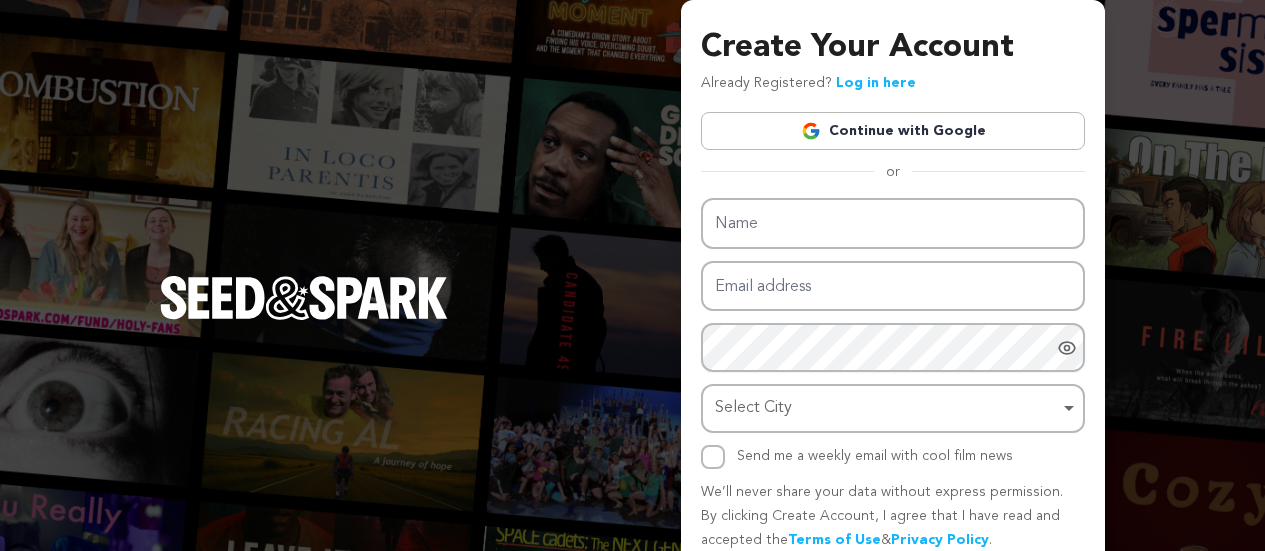 scroll, scrollTop: 0, scrollLeft: 0, axis: both 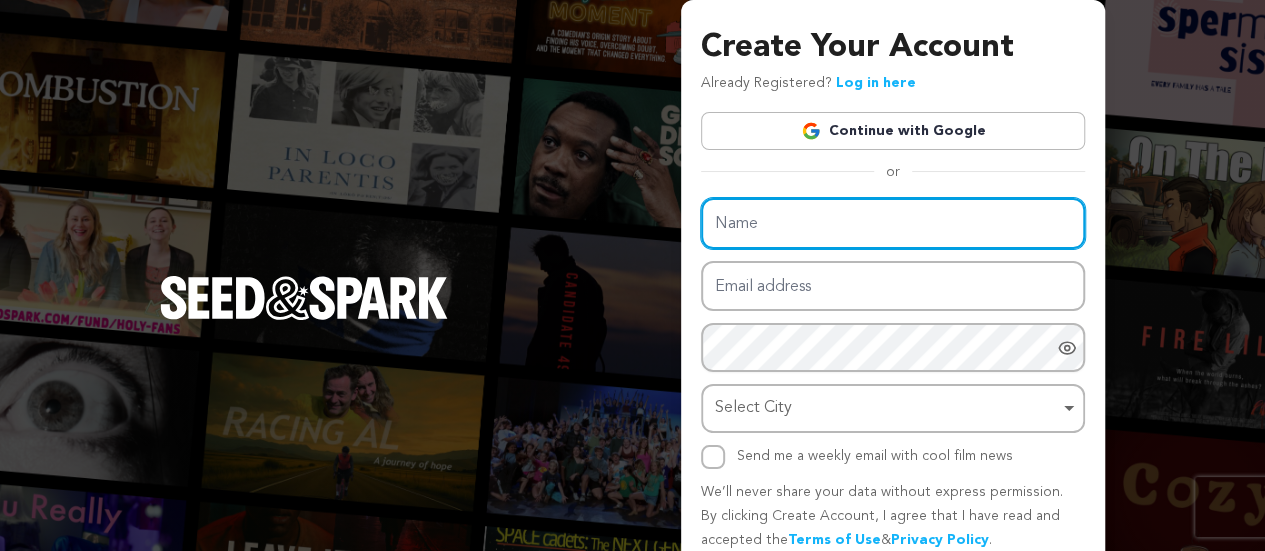click on "Name" at bounding box center [893, 223] 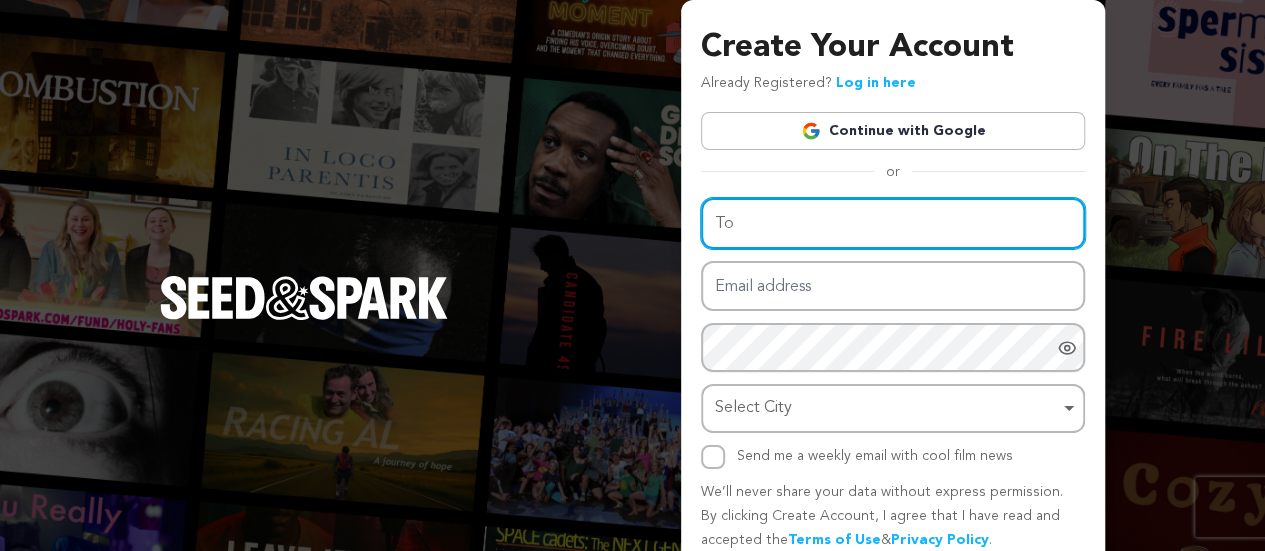 type on "T" 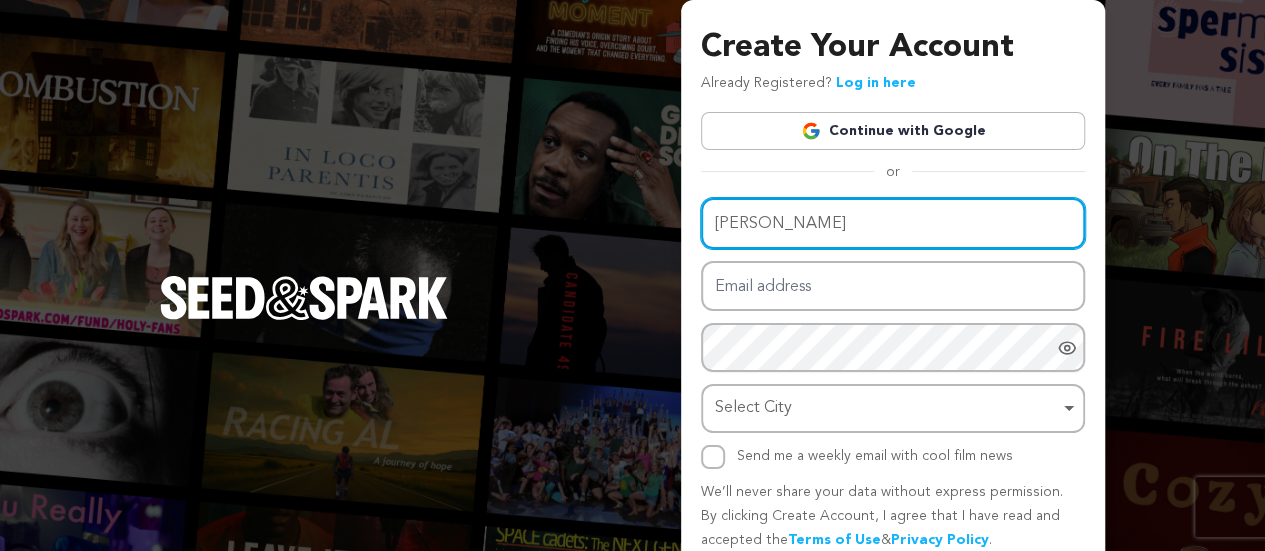 type on "Anthony Schollaert" 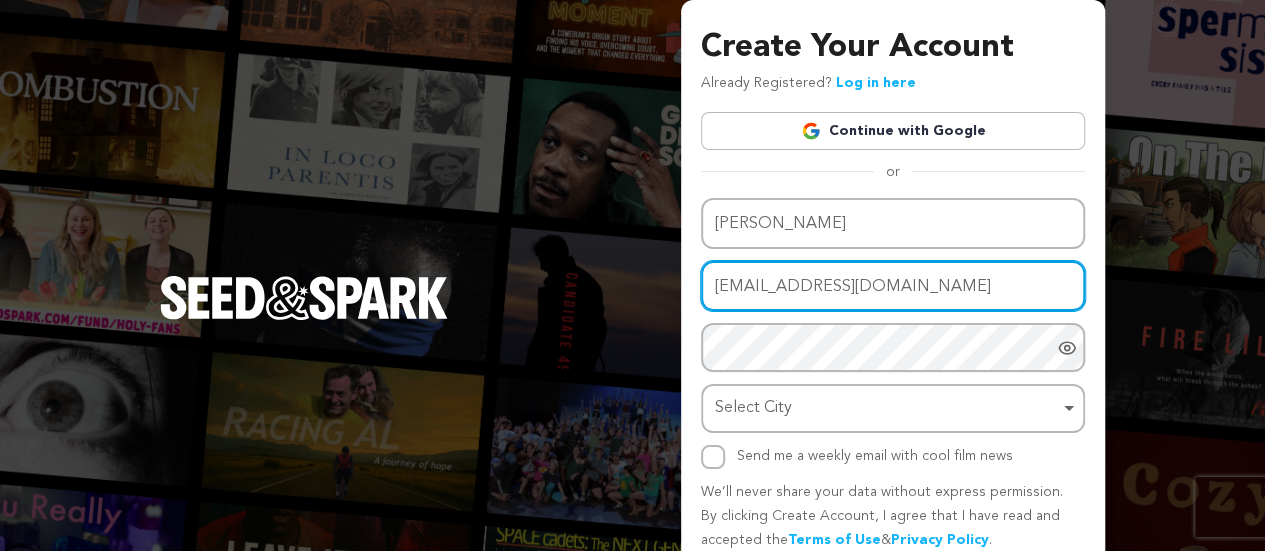 type on "[EMAIL_ADDRESS][DOMAIN_NAME]" 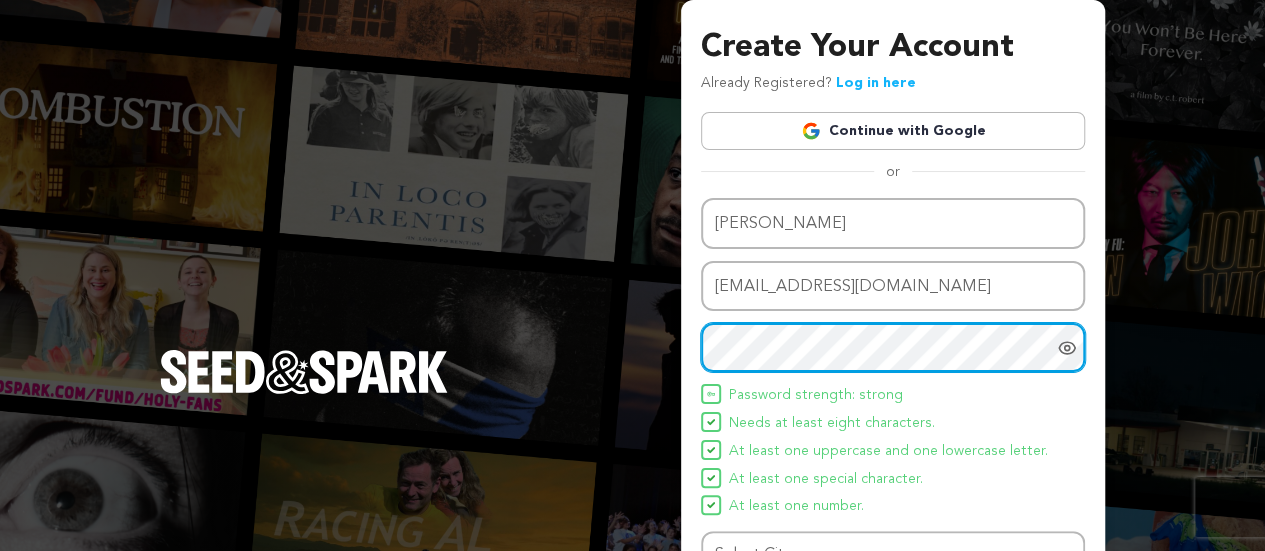 click on "Create Your Account
Already Registered?
Log in here
Continue with Google
or
eyJpdiI6IkxYRkRtbVp4T1lIbHkzejNvWHRvakE9PSIsInZhbHVlIjoiT1k0TmVMN2pUQXdBdXNGbUg1OFdhQT09IiwibWFjIjoiZDBiN2FiODFjZDQxYjUwN2FkMGZlYWRjMzA2MjNiOTQzOWY5OTBiZjFiZjYyNmEzMGVmNTkxN2UwNWYzOTMxYyIsInRhZyI6IiJ9
Name
Anthony Schollaert" at bounding box center (893, 391) 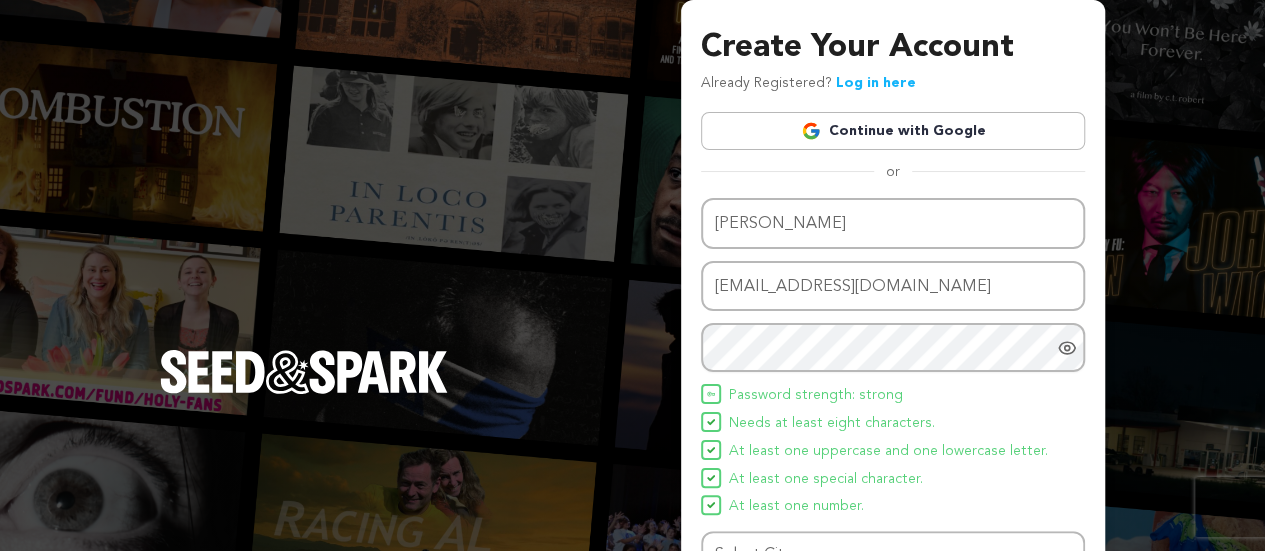 drag, startPoint x: 699, startPoint y: 351, endPoint x: 1098, endPoint y: 473, distance: 417.23495 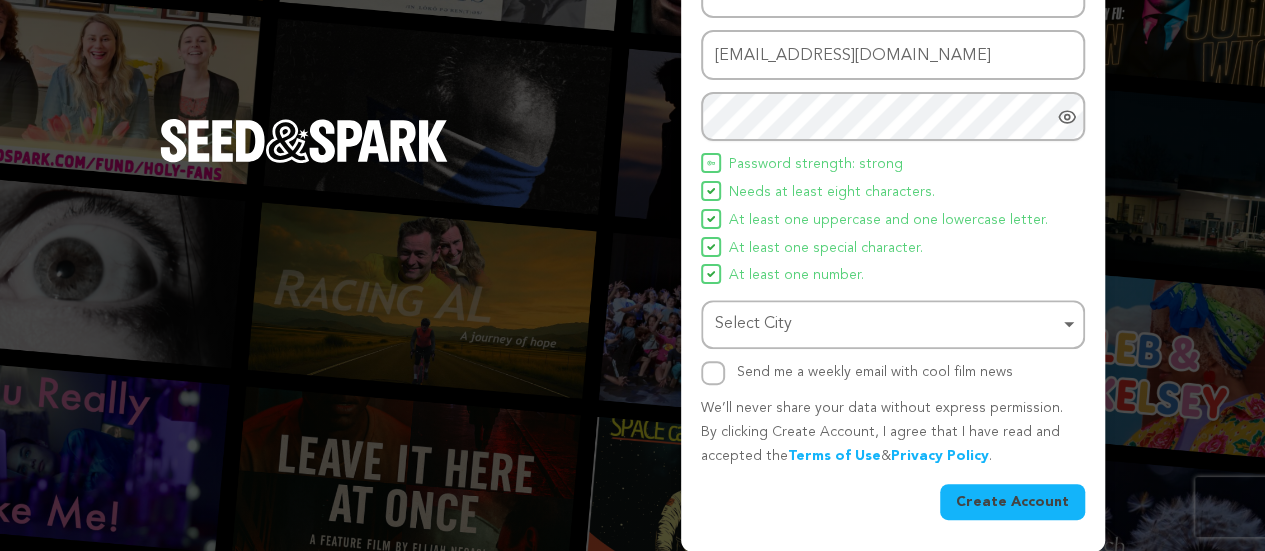 scroll, scrollTop: 232, scrollLeft: 0, axis: vertical 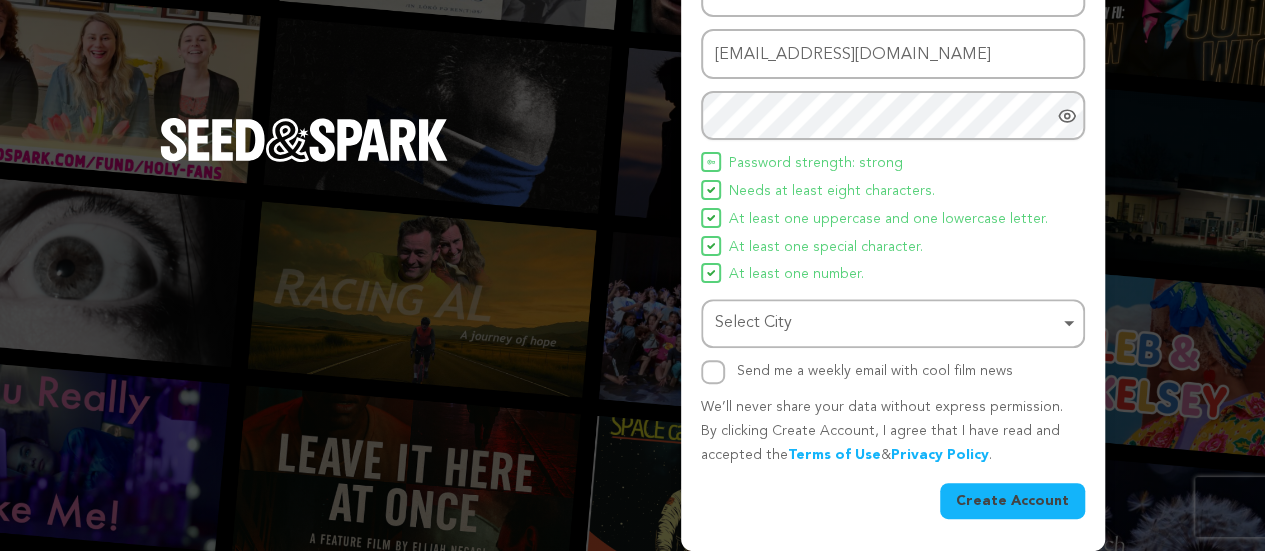 click on "Select City Remove item" at bounding box center (893, 323) 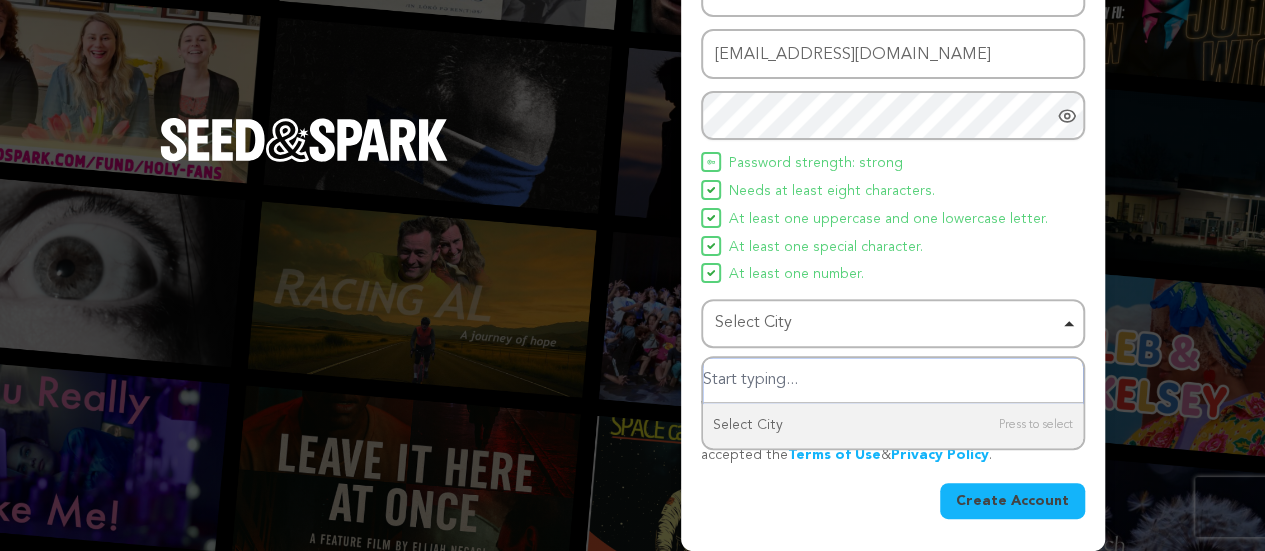 click at bounding box center (893, 380) 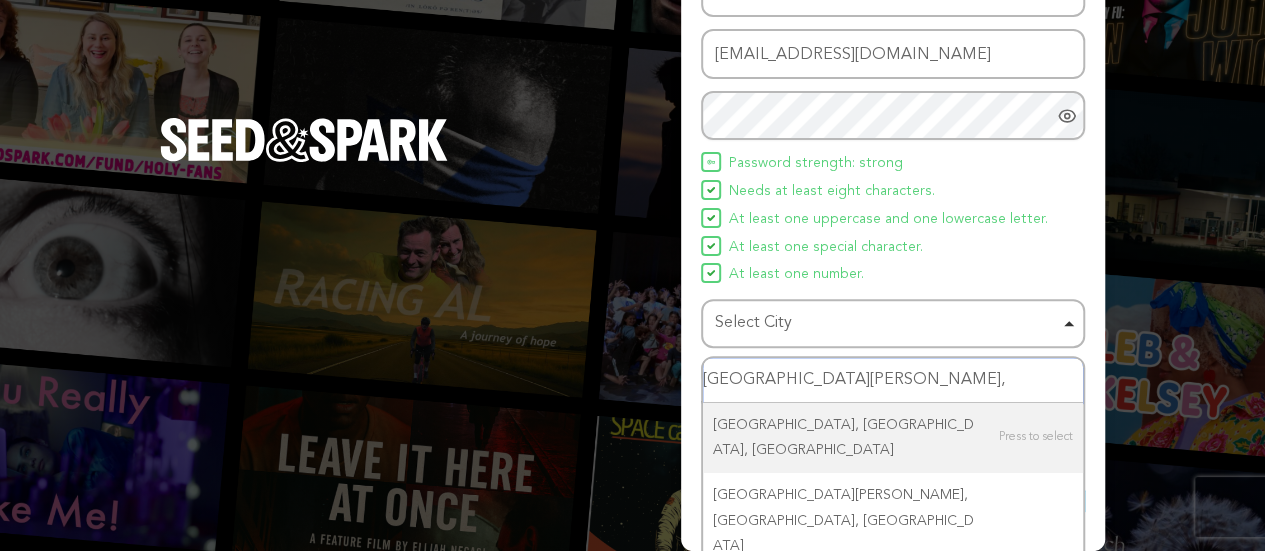 type on "mount vernon, w" 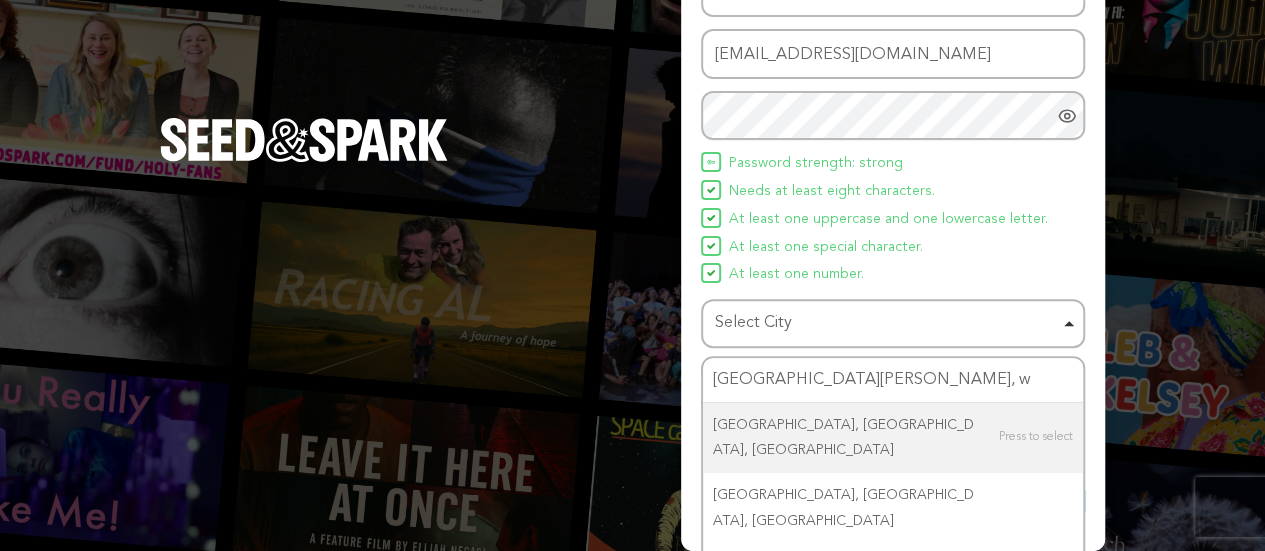 type 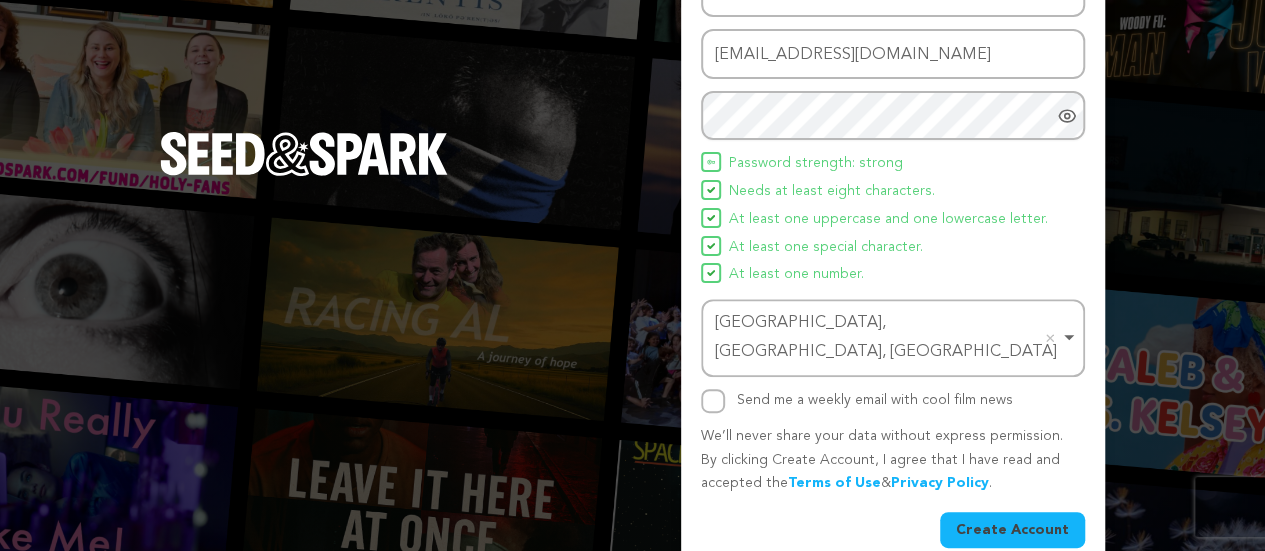 click on "Create Account" at bounding box center [1012, 530] 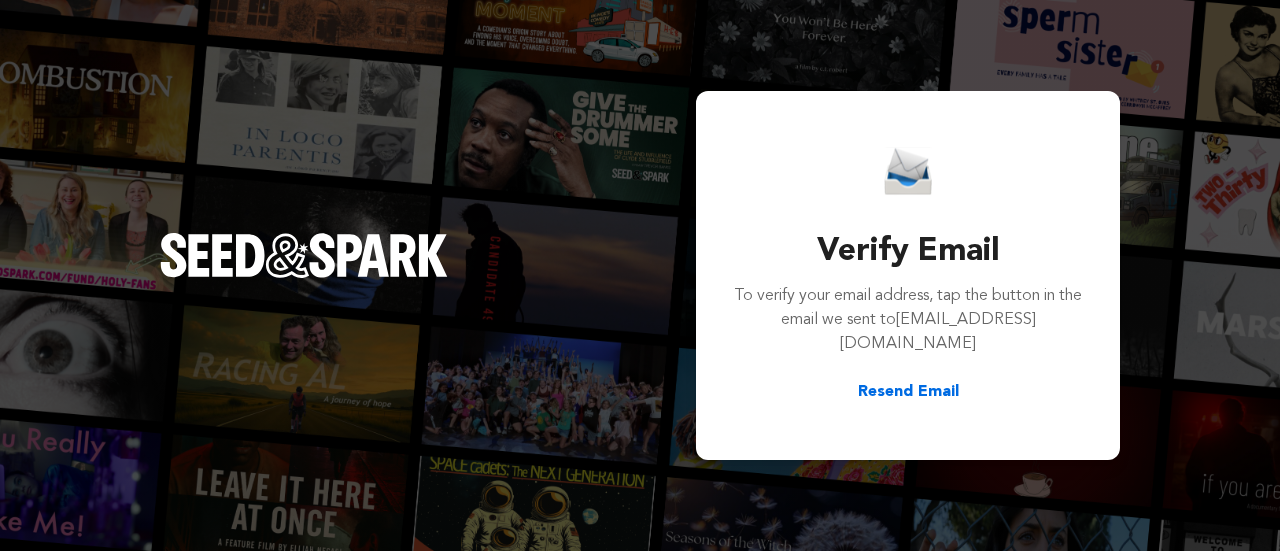 scroll, scrollTop: 0, scrollLeft: 0, axis: both 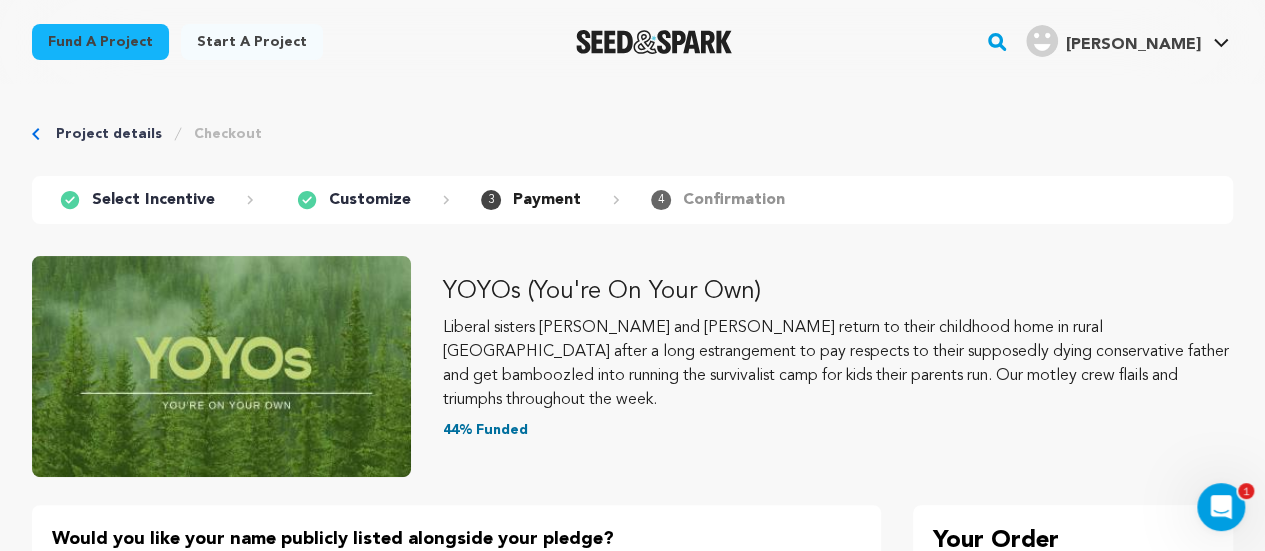 click 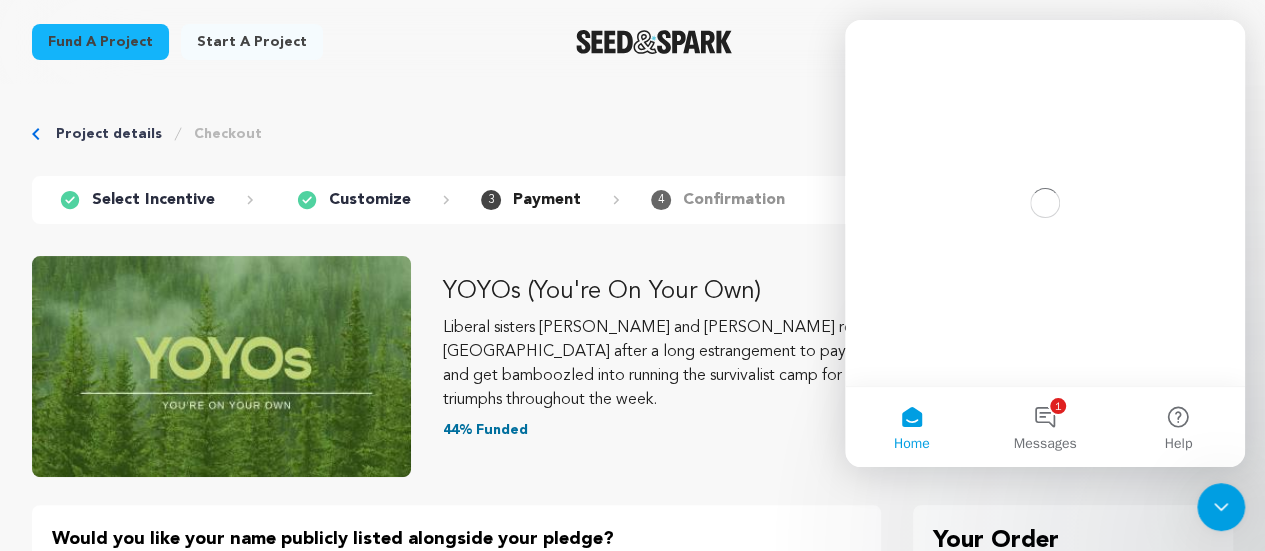 scroll, scrollTop: 0, scrollLeft: 0, axis: both 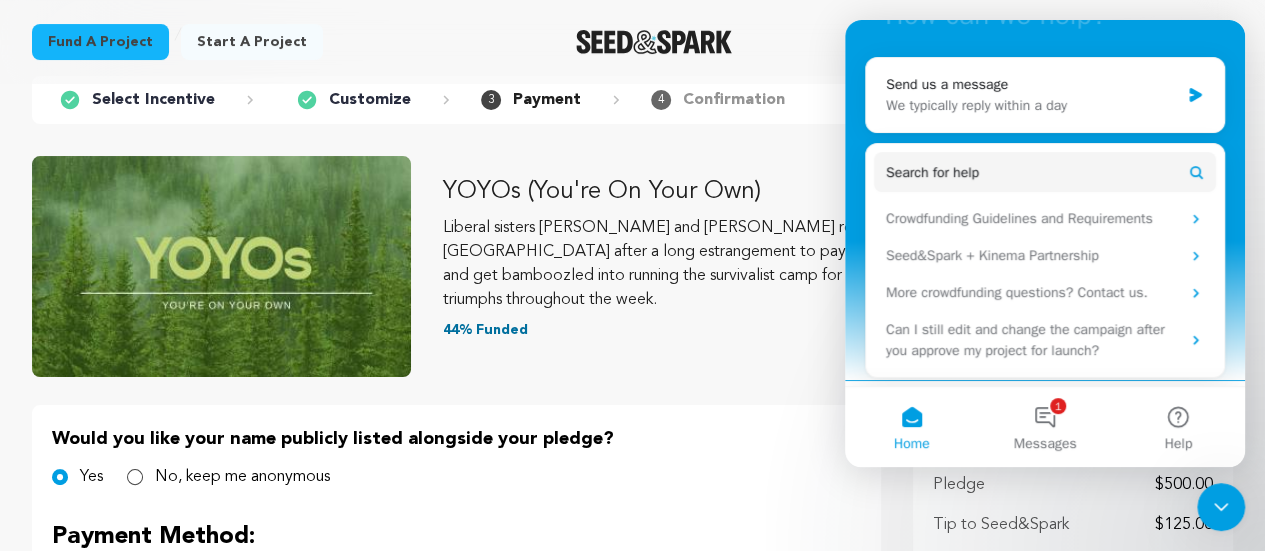 click on "YOYOs (You're On Your Own)
Liberal sisters [PERSON_NAME] and [PERSON_NAME] return to their childhood home in rural [GEOGRAPHIC_DATA] after a long estrangement to pay respects to their supposedly dying conservative father and get bamboozled into running the survivalist camp for kids their parents run. Our motley crew flails and triumphs throughout the week.
44% Funded" at bounding box center (838, 258) 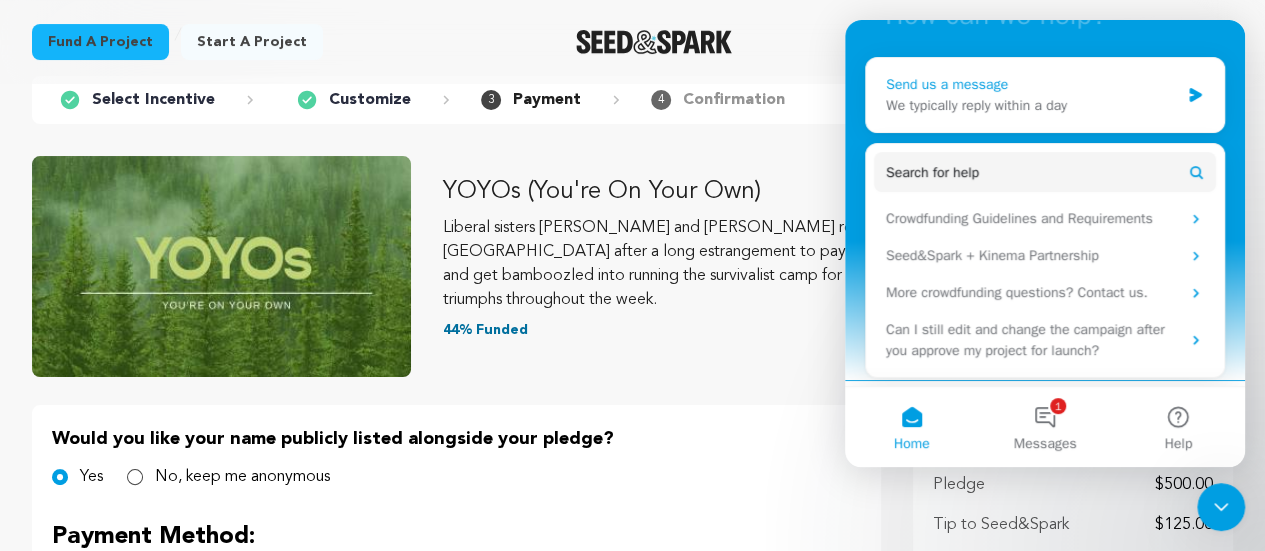 scroll, scrollTop: 0, scrollLeft: 0, axis: both 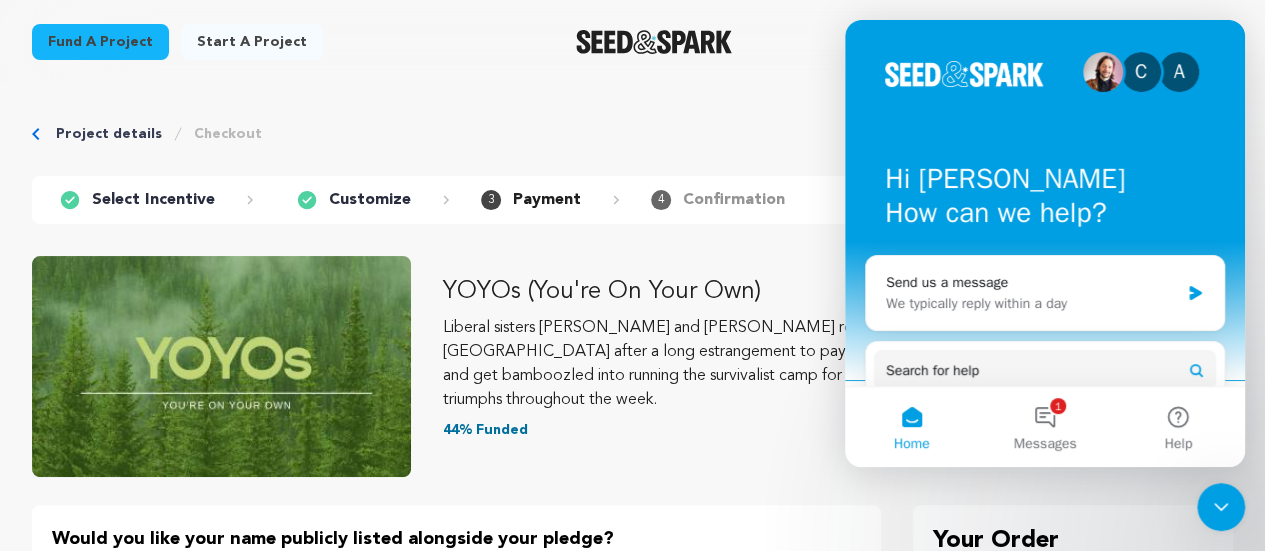 click on "YOYOs (You're On Your Own)
Liberal sisters Dinah and Abby return to their childhood home in rural VA after a long estrangement to pay respects to their supposedly dying conservative father and get bamboozled into running the survivalist camp for kids their parents run. Our motley crew flails and triumphs throughout the week.
44% Funded" at bounding box center (838, 358) 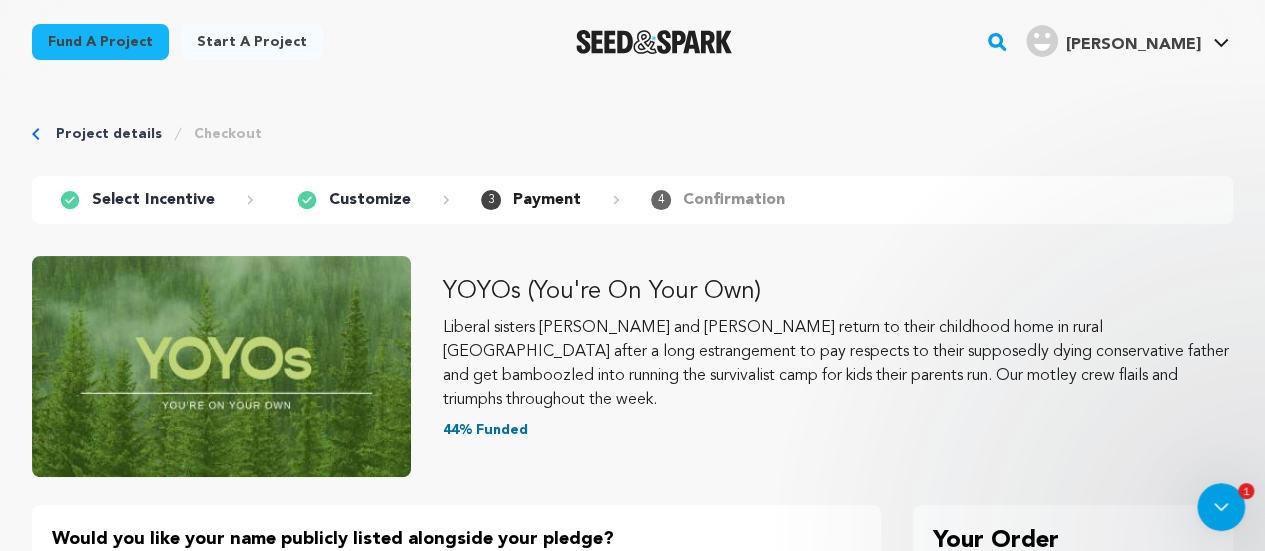 scroll, scrollTop: 0, scrollLeft: 0, axis: both 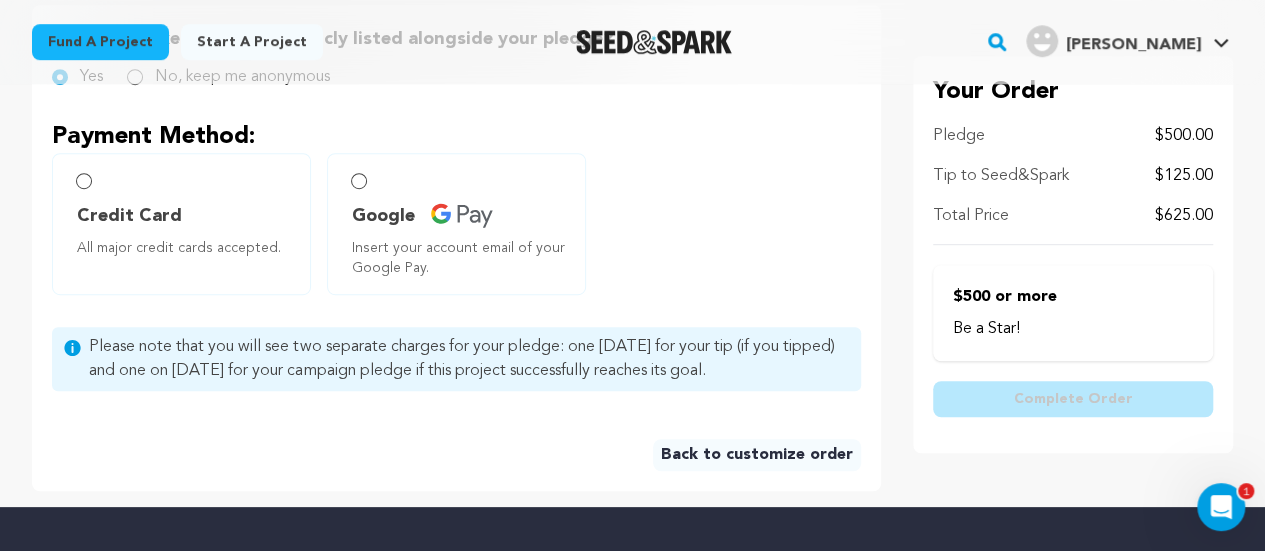 click on "Back to customize order" at bounding box center (757, 455) 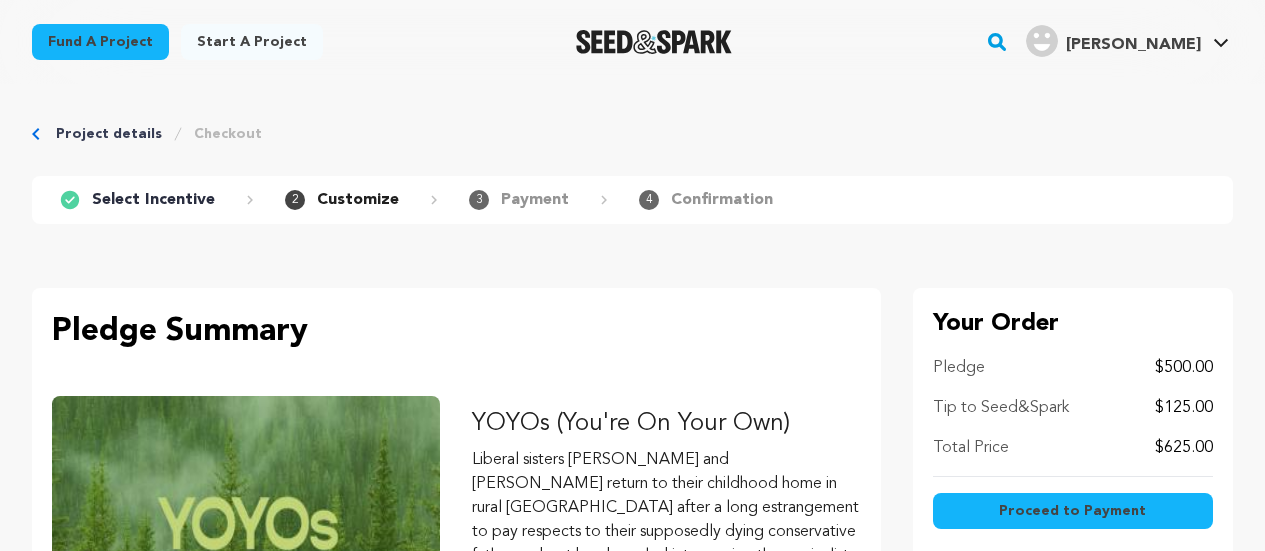 scroll, scrollTop: 0, scrollLeft: 0, axis: both 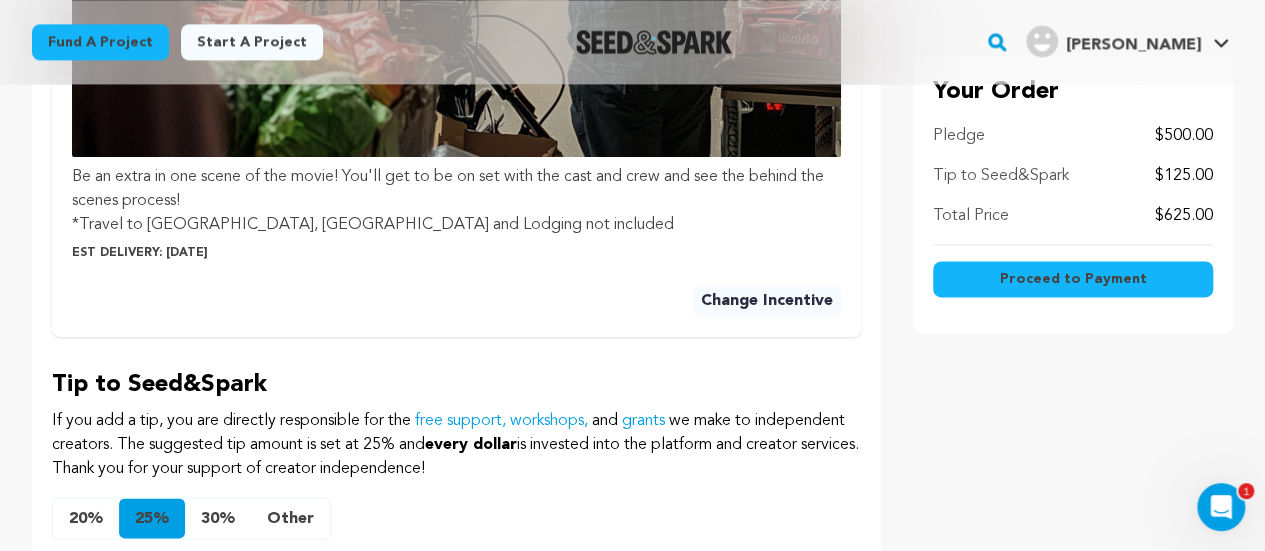 click on "Other" at bounding box center (290, 518) 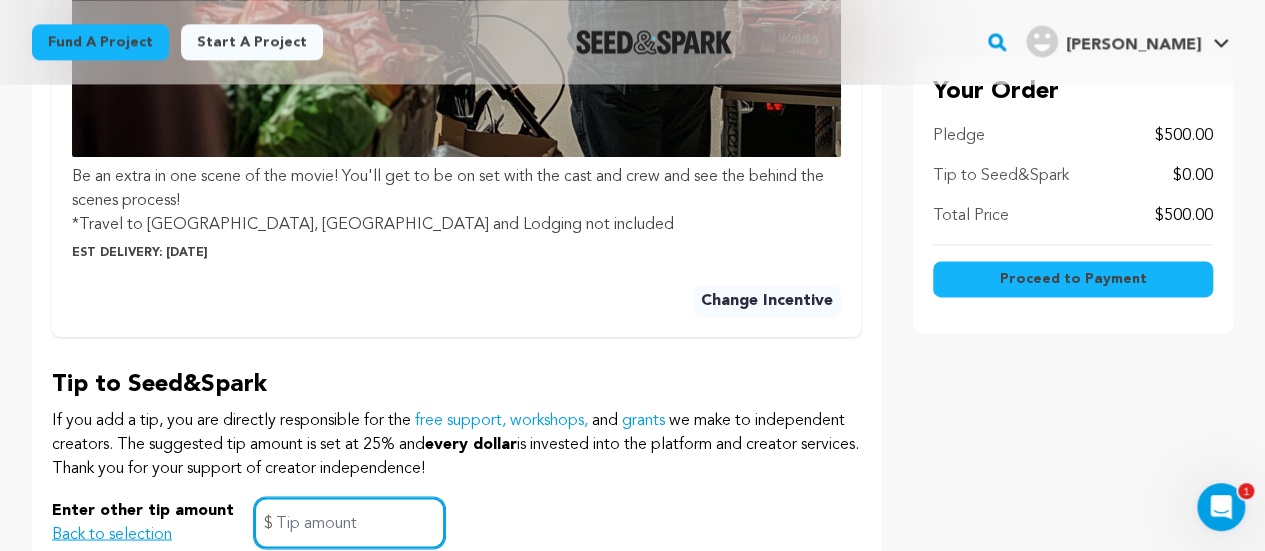 click at bounding box center (349, 522) 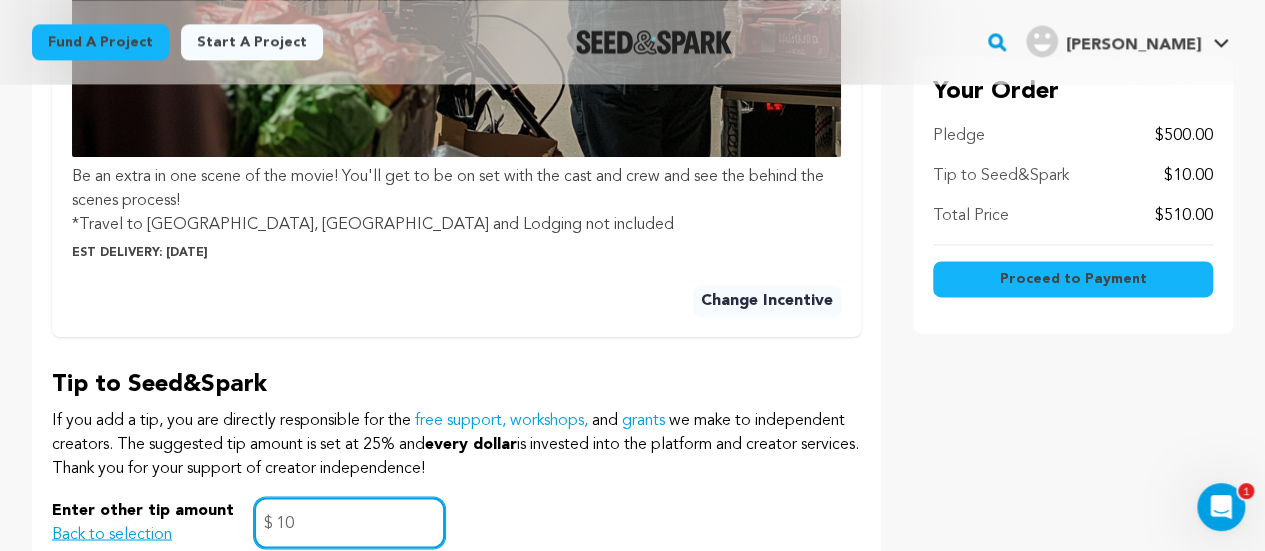 type on "10" 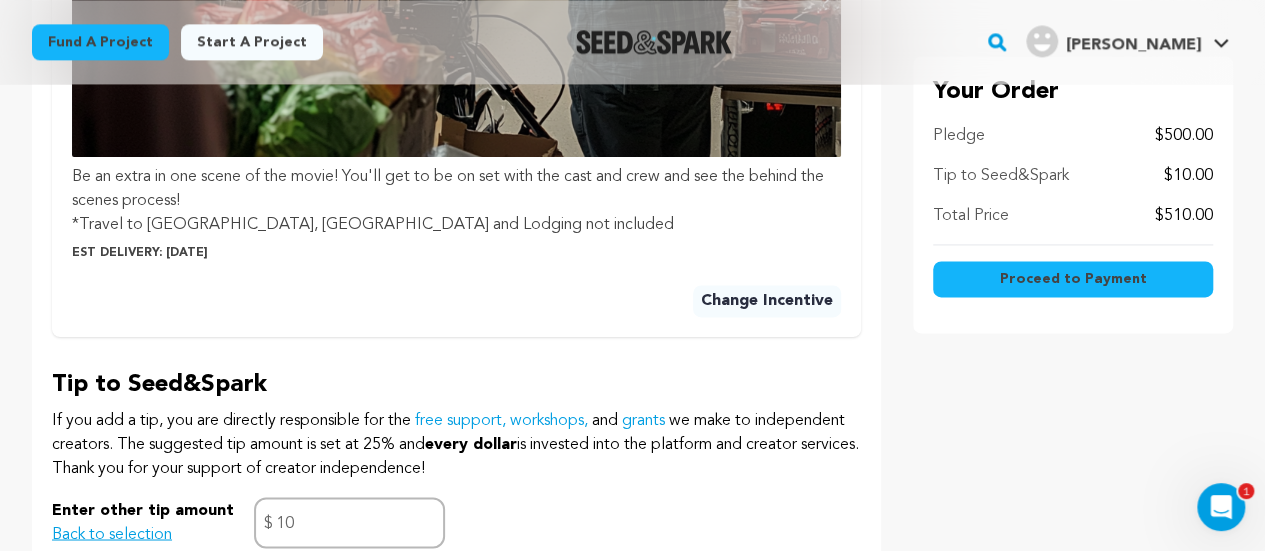 click on "Enter other tip amount
Back to selection
10
$" at bounding box center [456, 522] 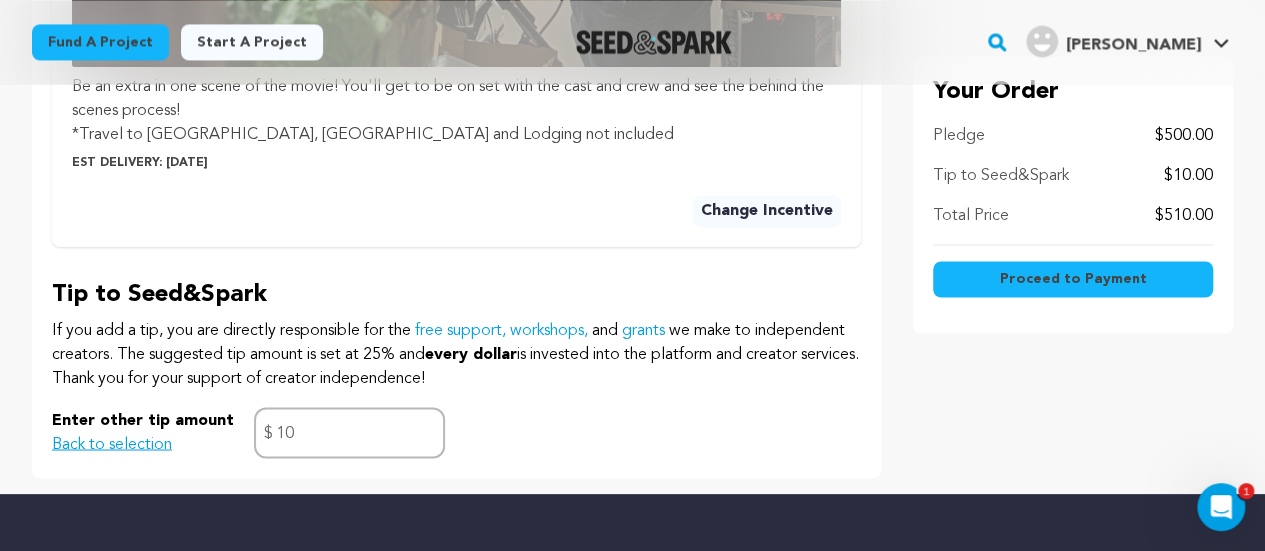 scroll, scrollTop: 1600, scrollLeft: 0, axis: vertical 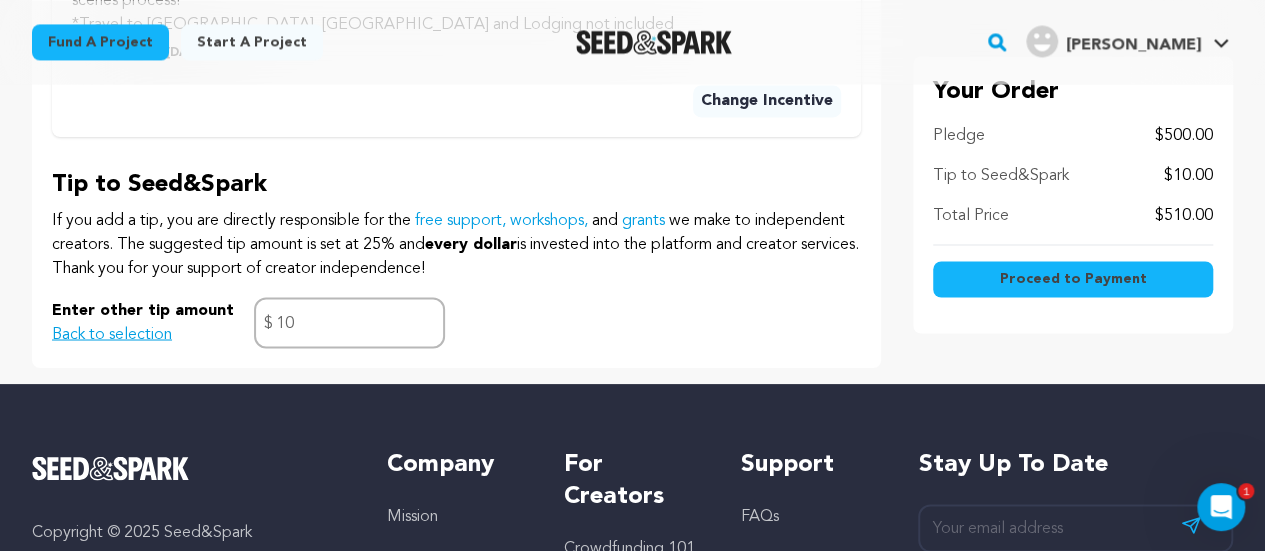 click on "Proceed to Payment" at bounding box center (1072, 279) 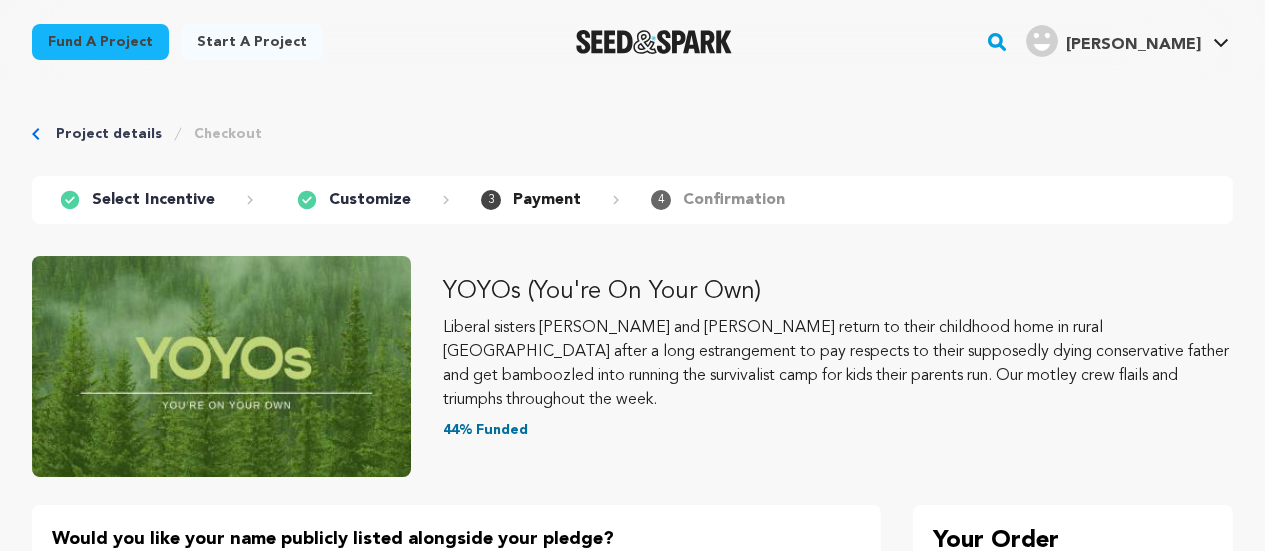 scroll, scrollTop: 0, scrollLeft: 0, axis: both 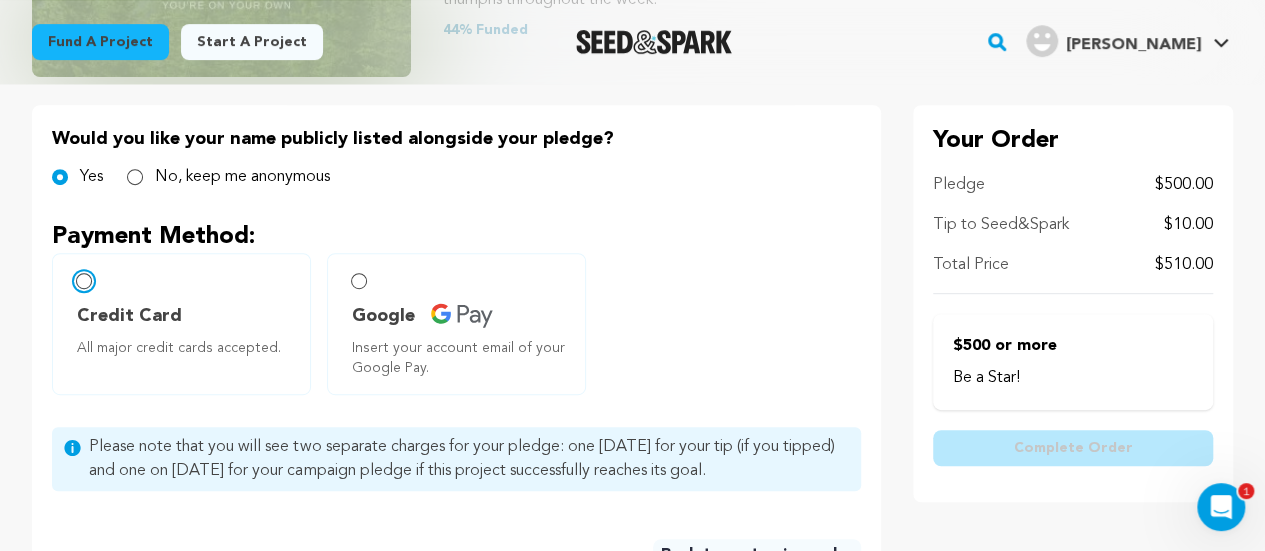 click on "Credit Card
All major credit cards accepted." at bounding box center (84, 281) 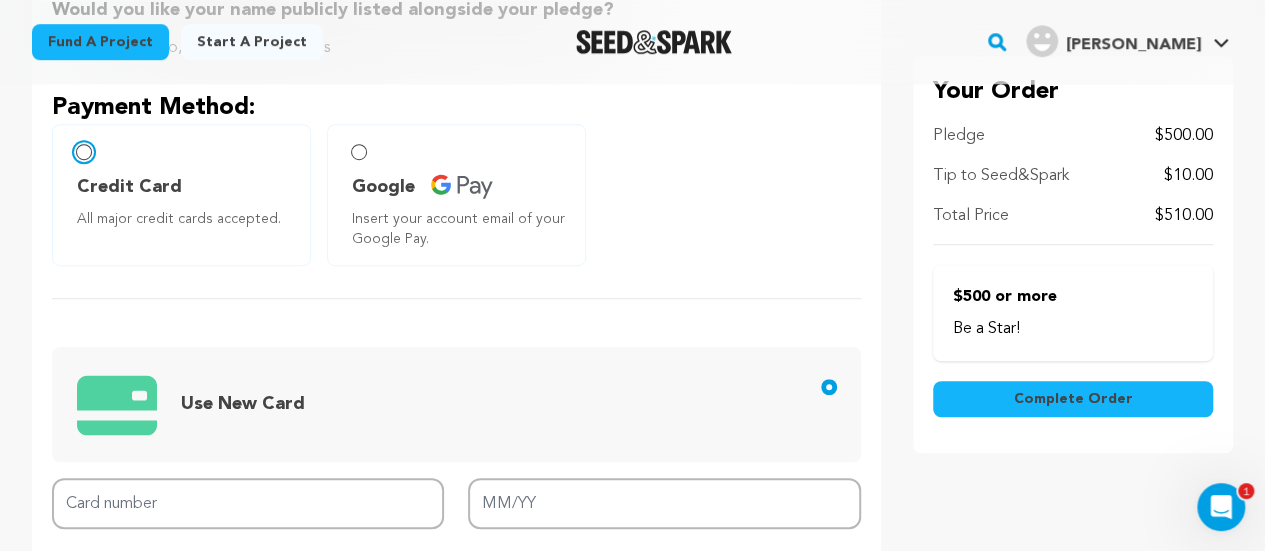 scroll, scrollTop: 700, scrollLeft: 0, axis: vertical 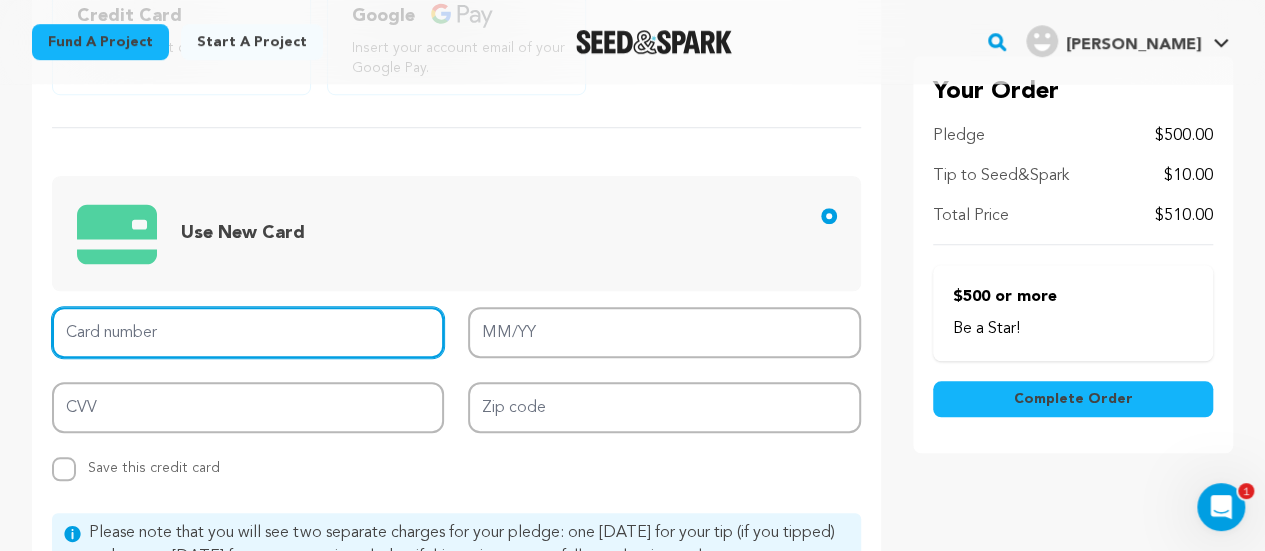 click on "Card number" at bounding box center (248, 332) 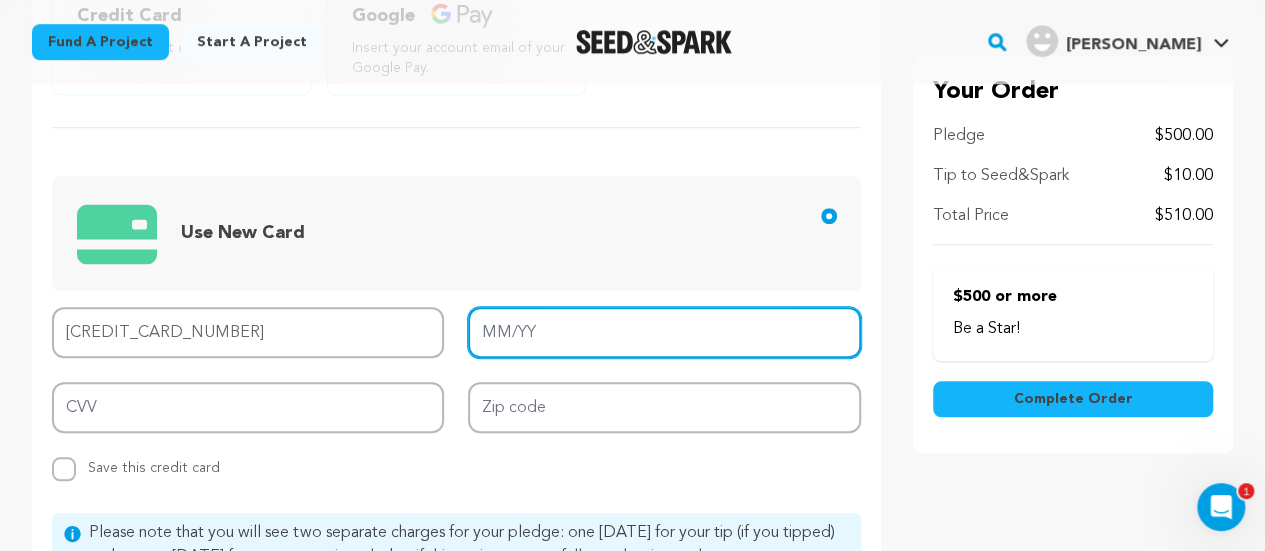 type on "4315 0375 2623 3386" 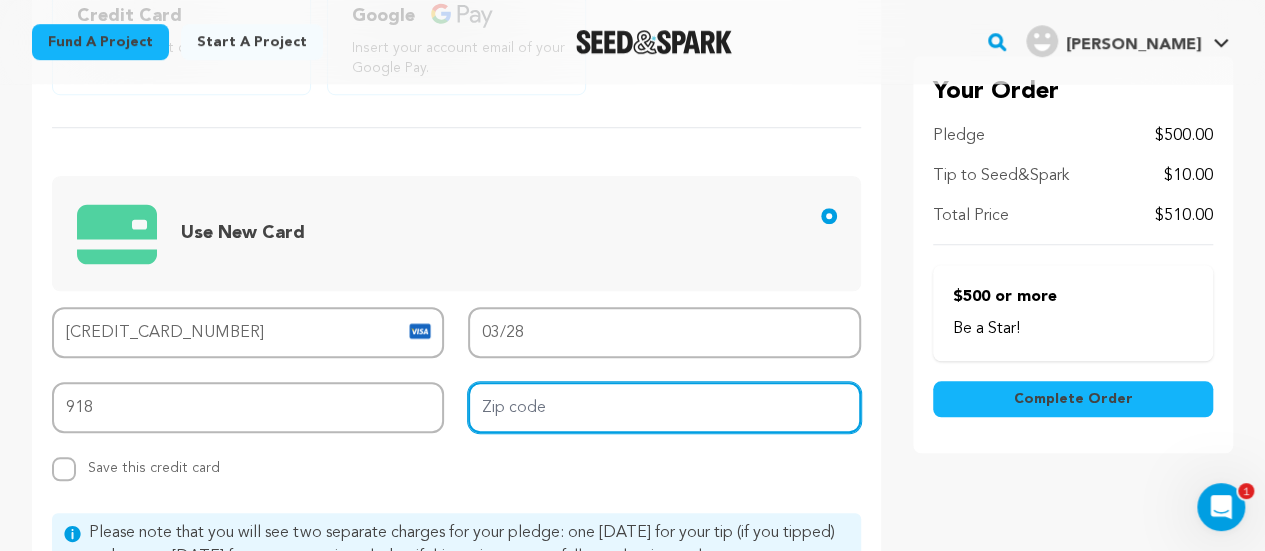 drag, startPoint x: 502, startPoint y: 408, endPoint x: 471, endPoint y: 407, distance: 31.016125 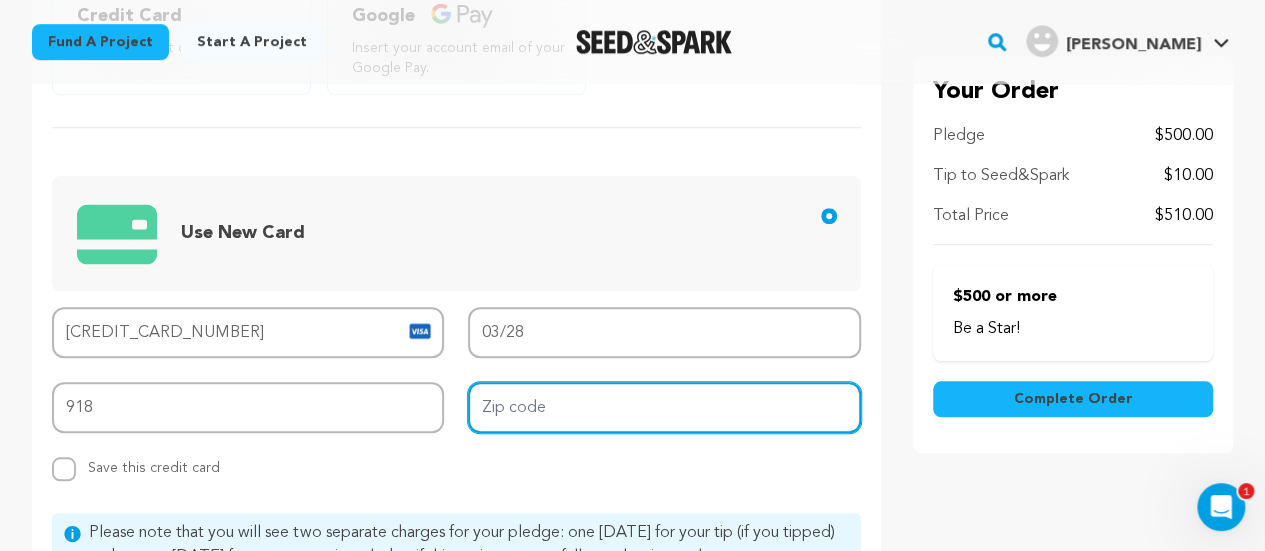 click on "Zip code" at bounding box center [664, 407] 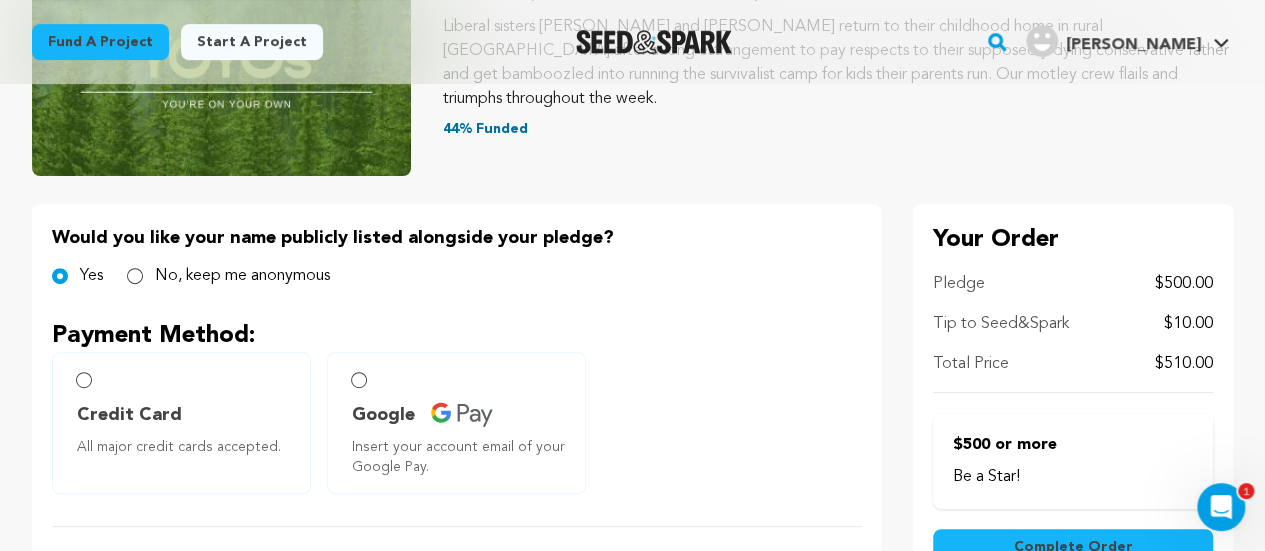 scroll, scrollTop: 400, scrollLeft: 0, axis: vertical 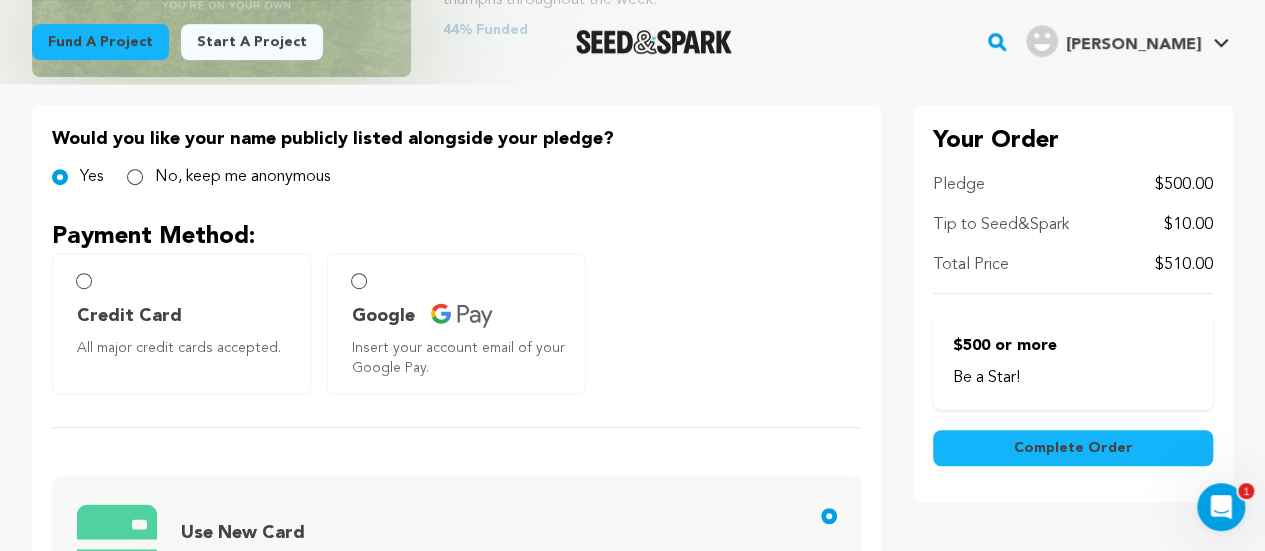 type on "98273" 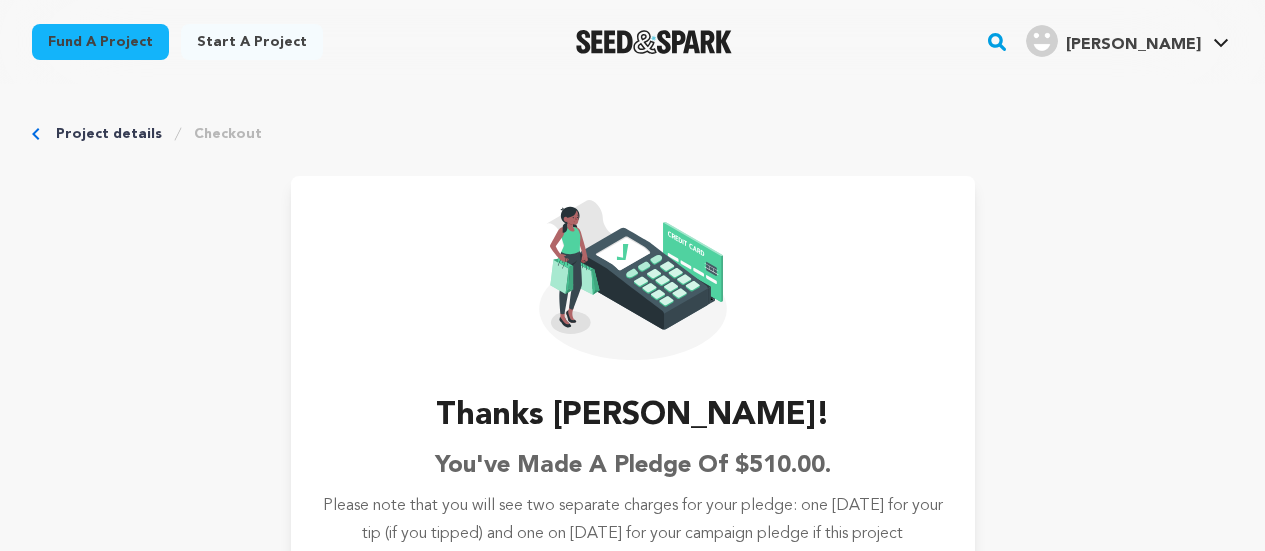scroll, scrollTop: 0, scrollLeft: 0, axis: both 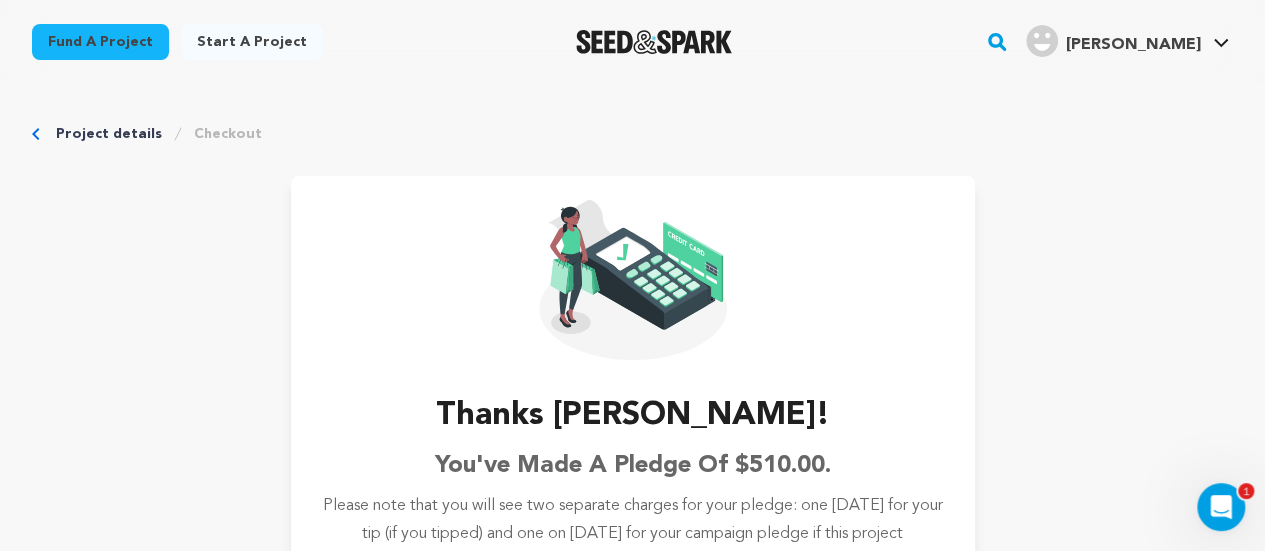 click on "Project details" at bounding box center [109, 134] 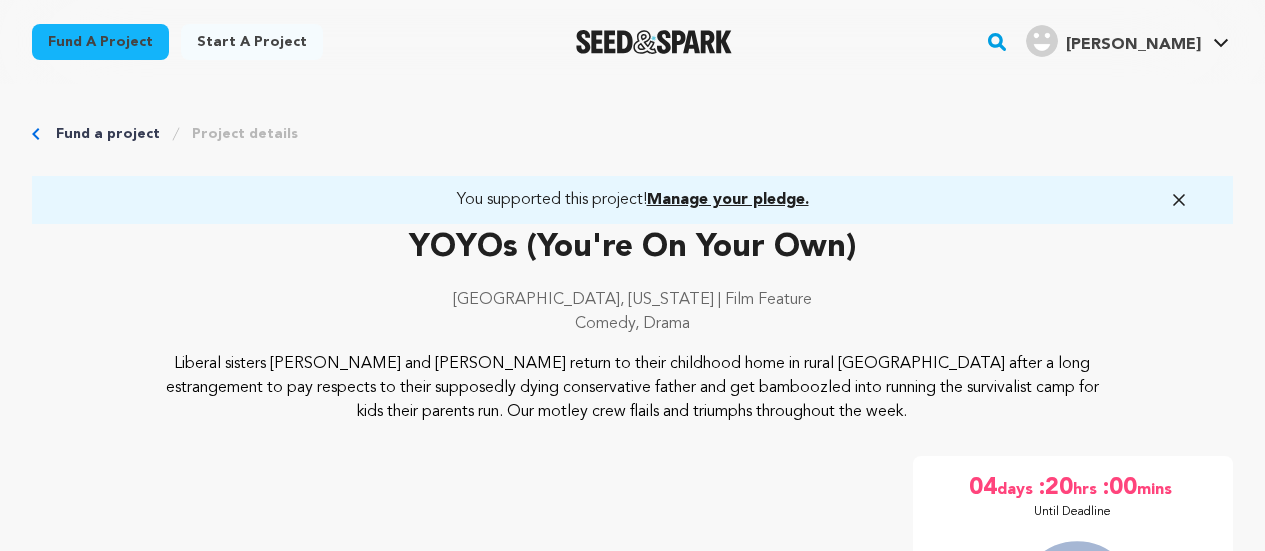 scroll, scrollTop: 0, scrollLeft: 0, axis: both 